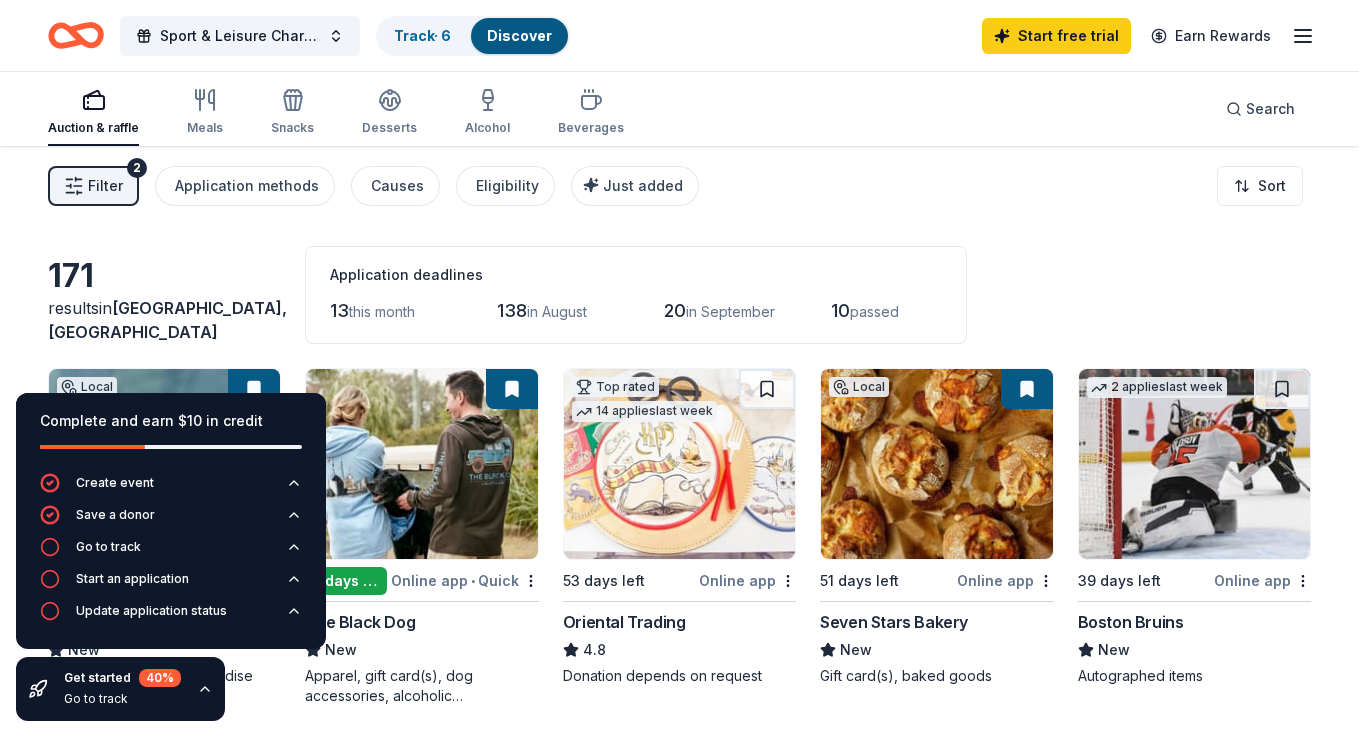 scroll, scrollTop: 972, scrollLeft: 0, axis: vertical 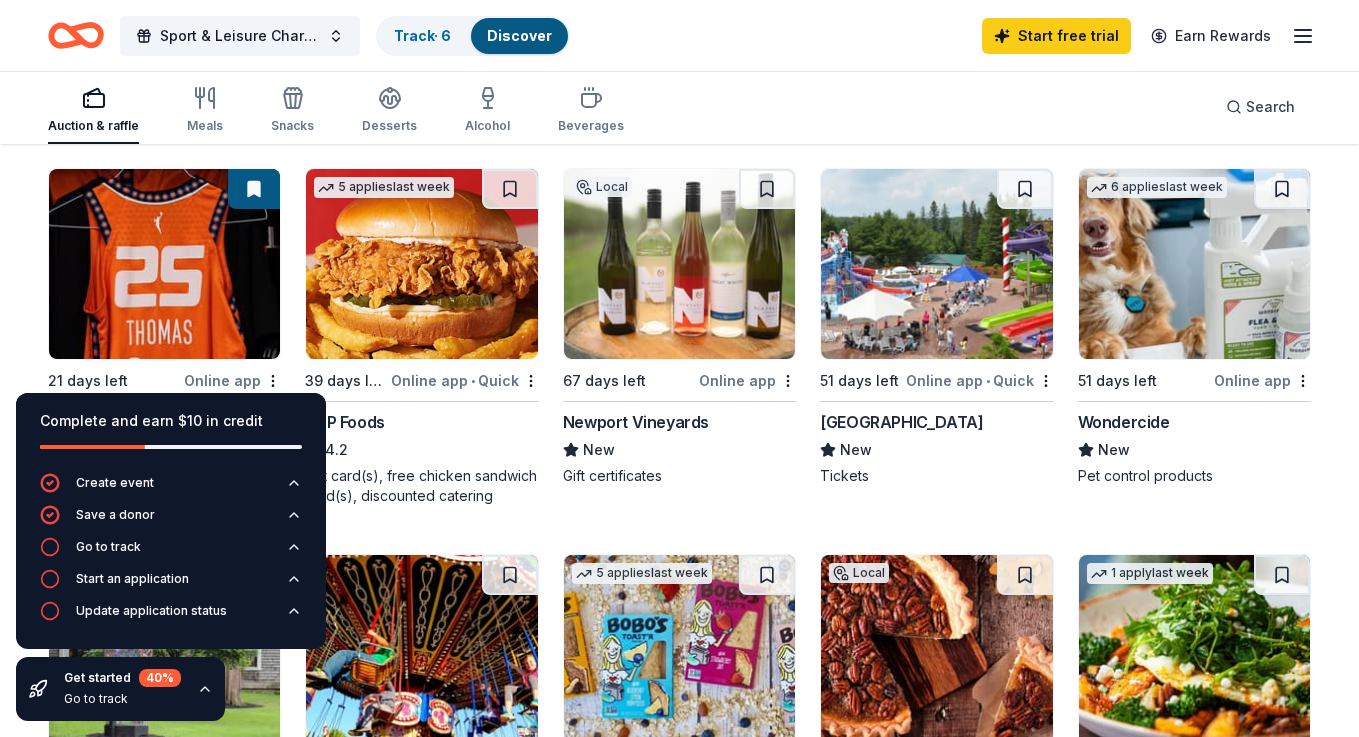 click 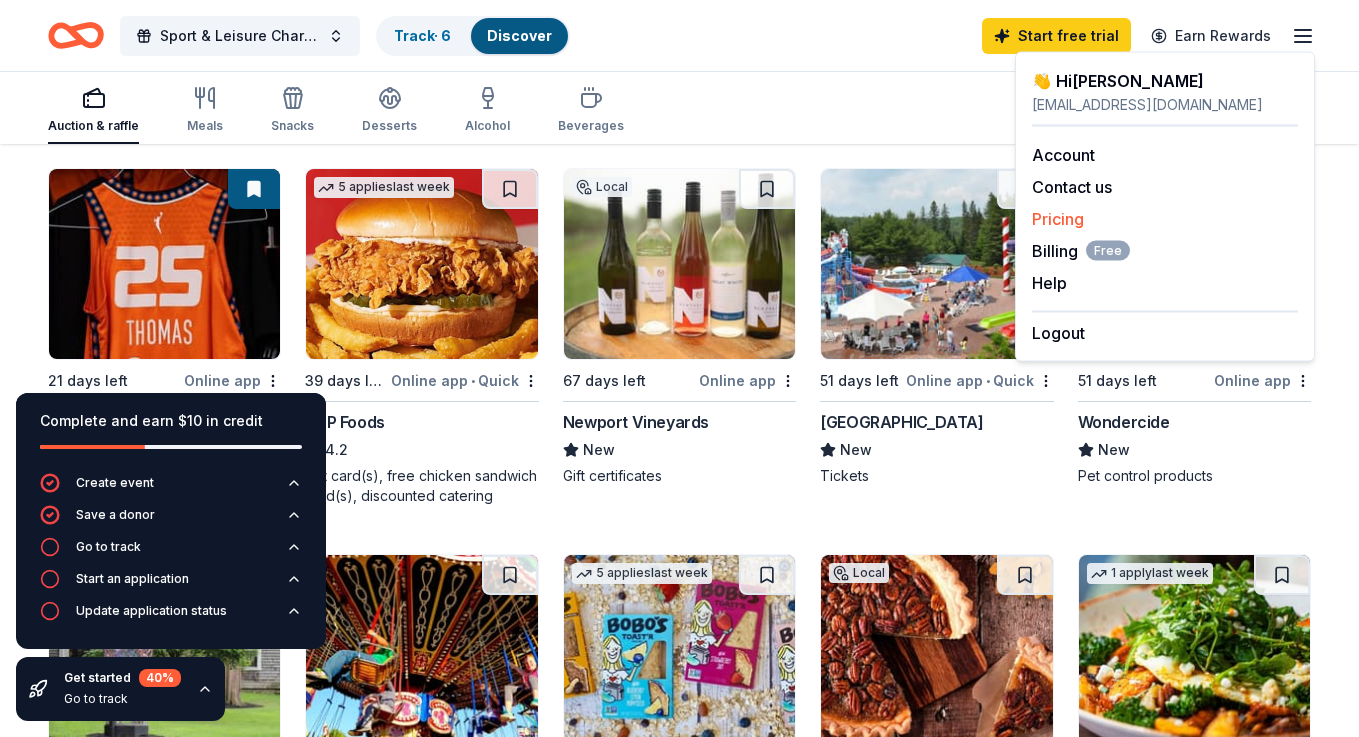 click on "Pricing" at bounding box center (1058, 219) 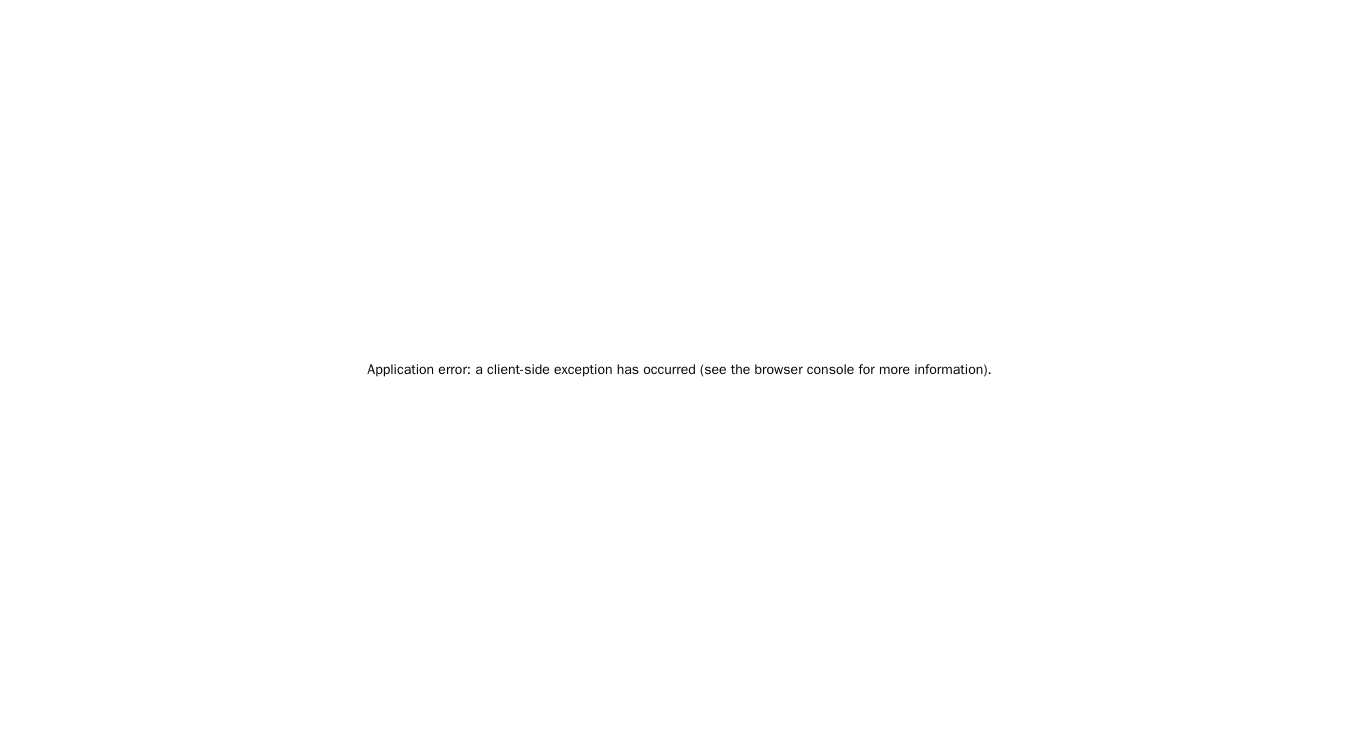 scroll, scrollTop: 0, scrollLeft: 0, axis: both 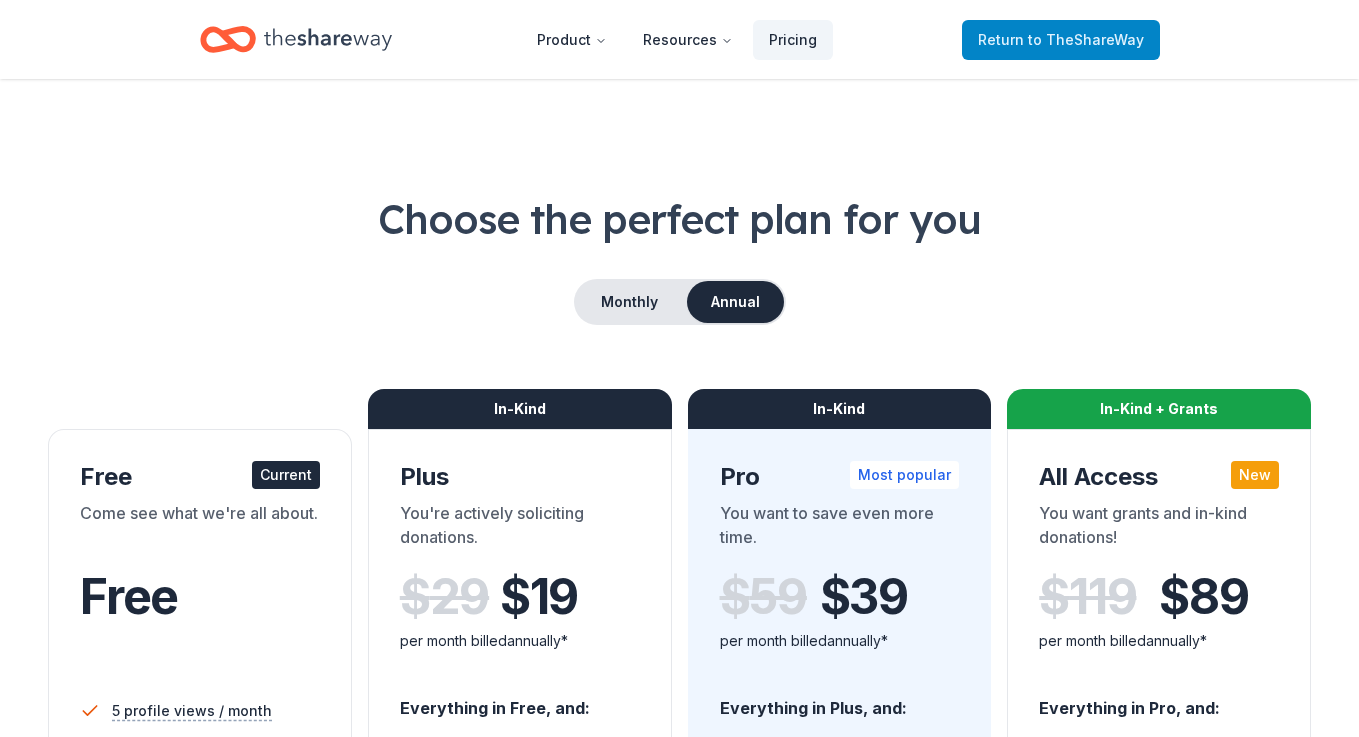 click on "Return to TheShareWay" at bounding box center [1061, 40] 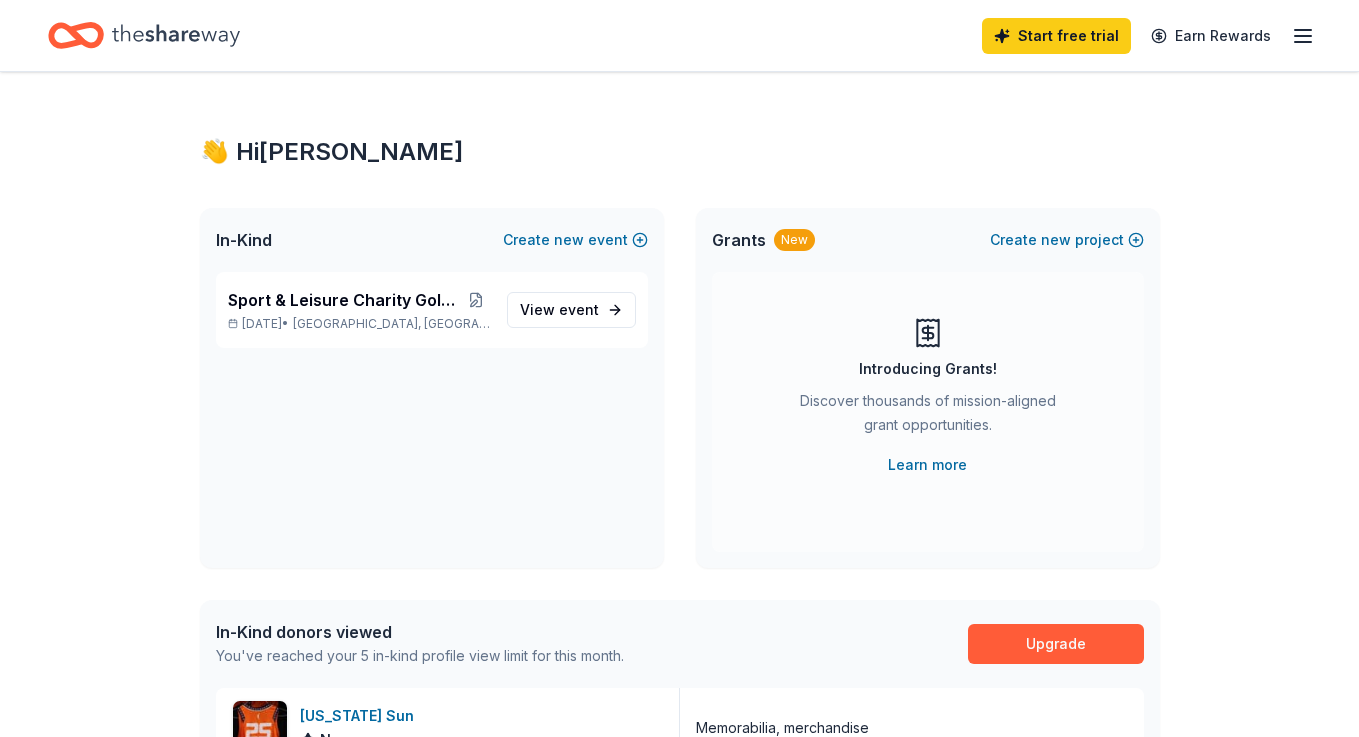 click on "Start free  trial" at bounding box center [1056, 36] 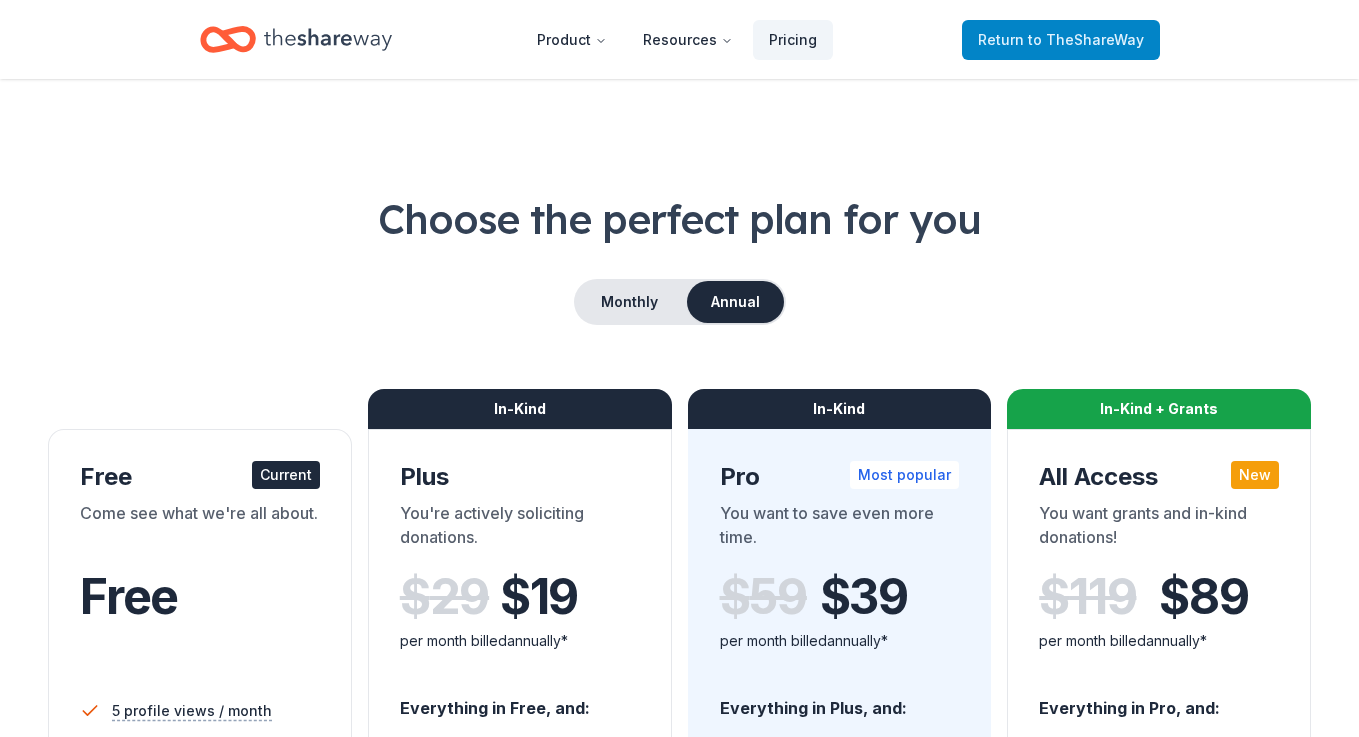 click on "to TheShareWay" at bounding box center (1086, 39) 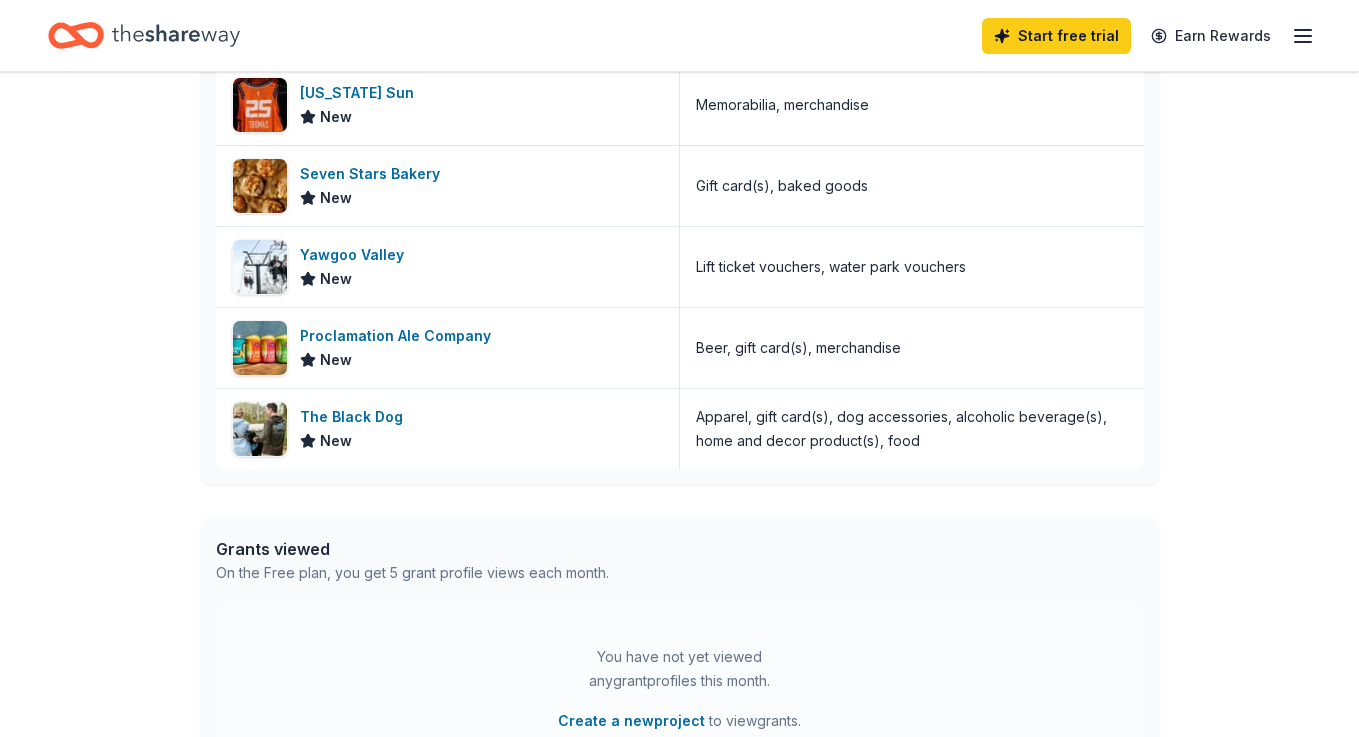 scroll, scrollTop: 494, scrollLeft: 0, axis: vertical 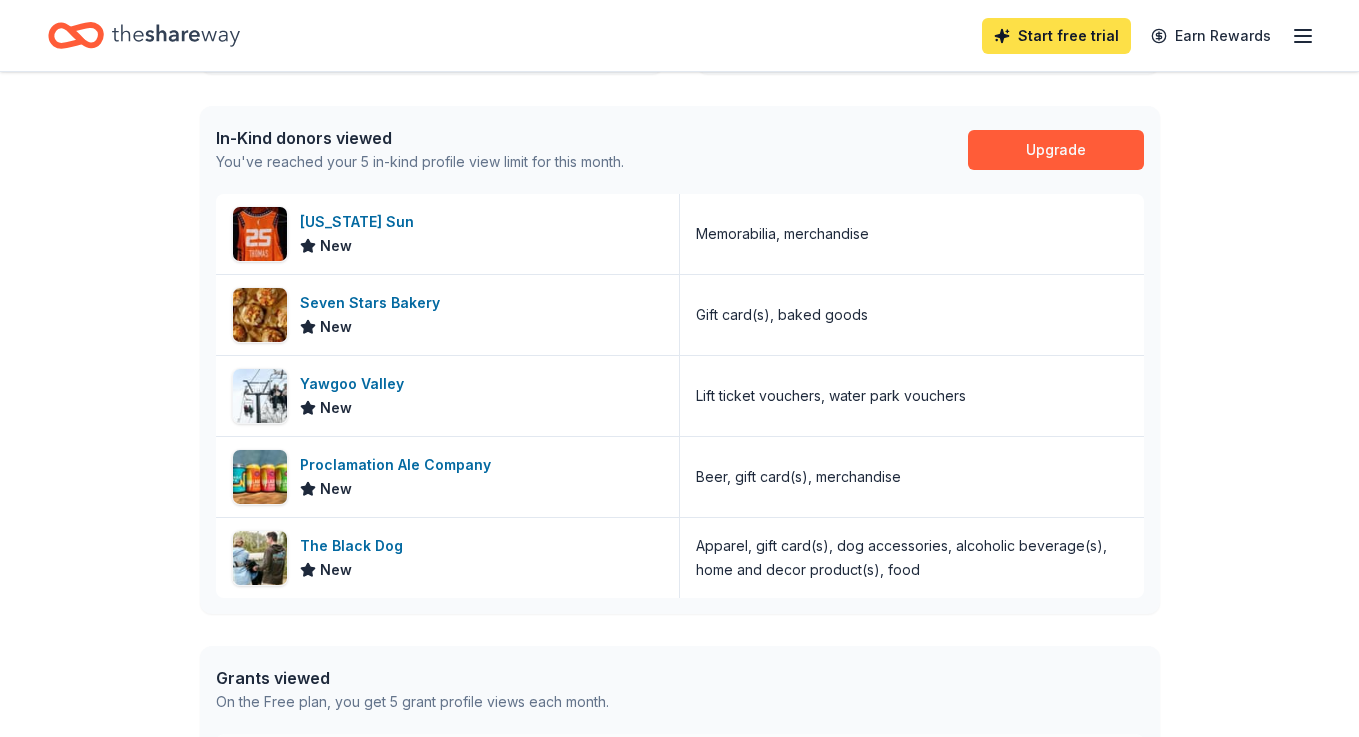 click on "Start free  trial" at bounding box center (1056, 36) 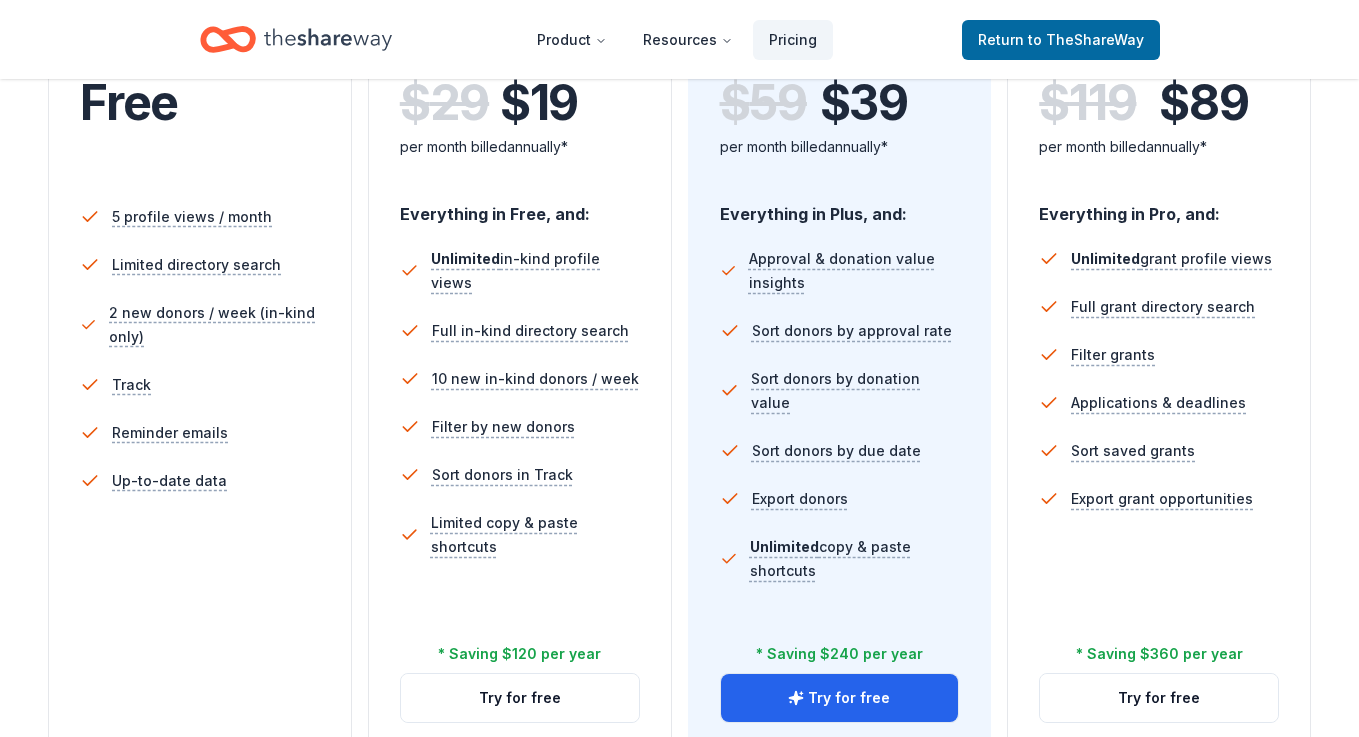 scroll, scrollTop: 0, scrollLeft: 0, axis: both 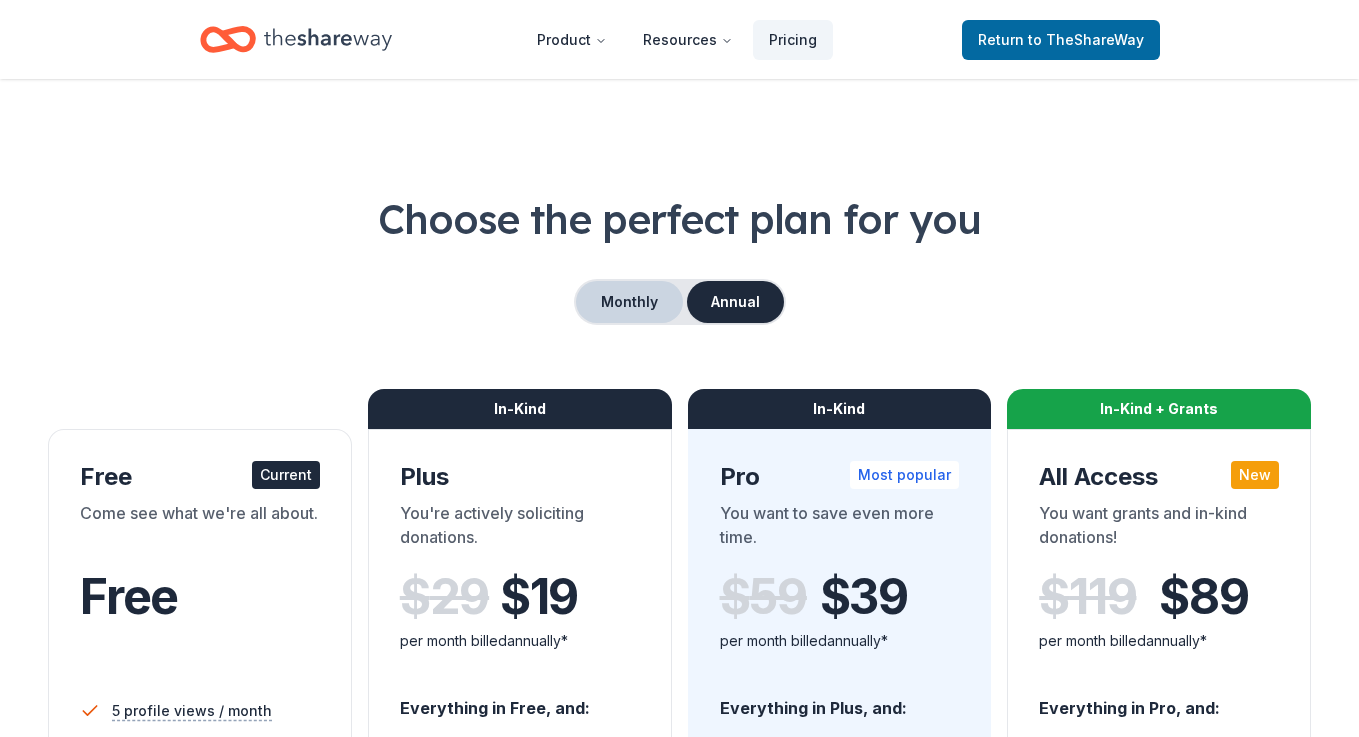 click on "Monthly" at bounding box center [629, 302] 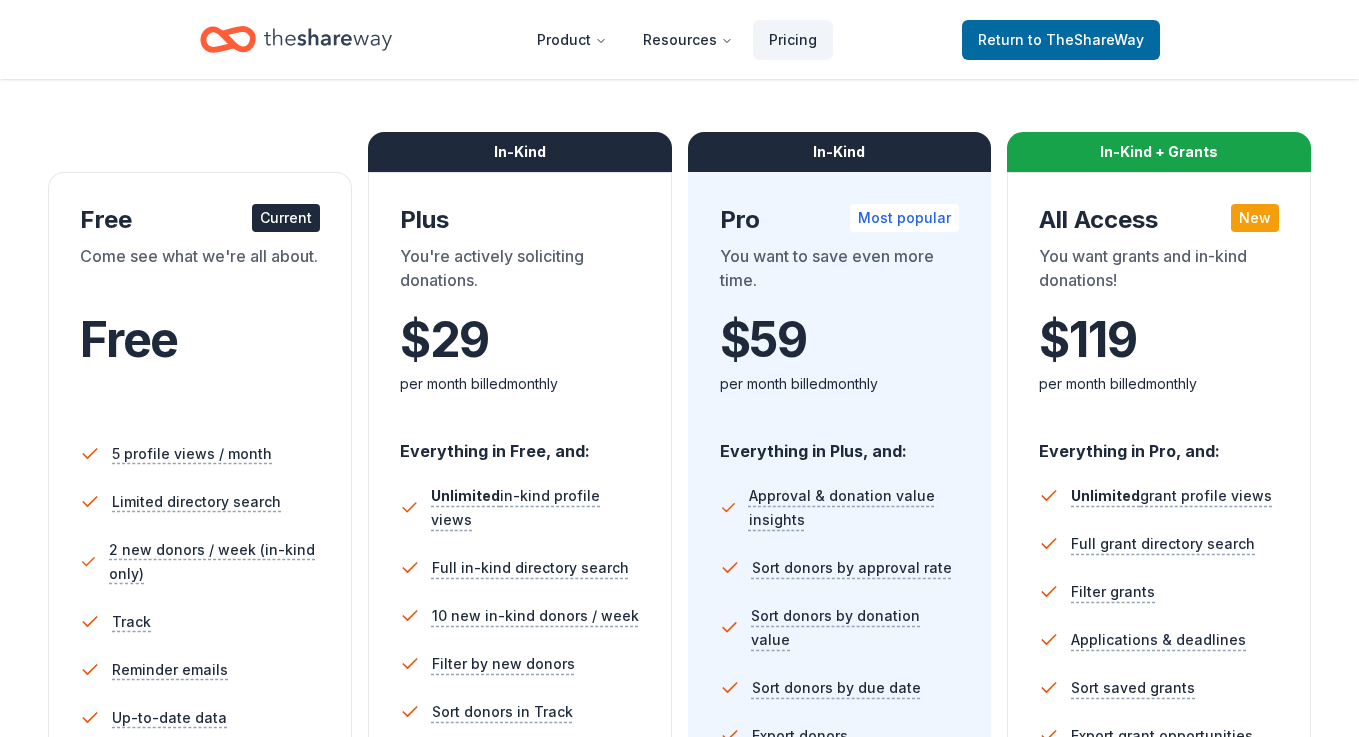 scroll, scrollTop: 270, scrollLeft: 0, axis: vertical 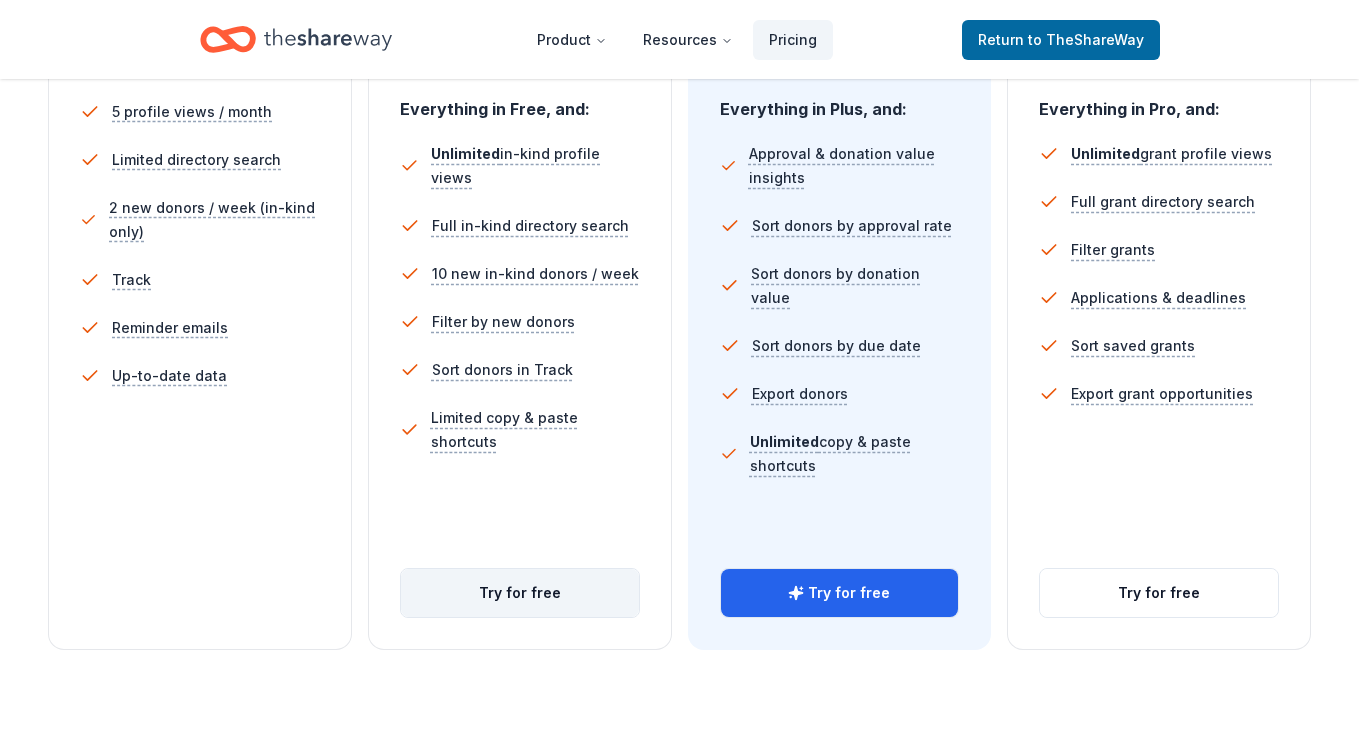 click on "Try for free" at bounding box center (520, 593) 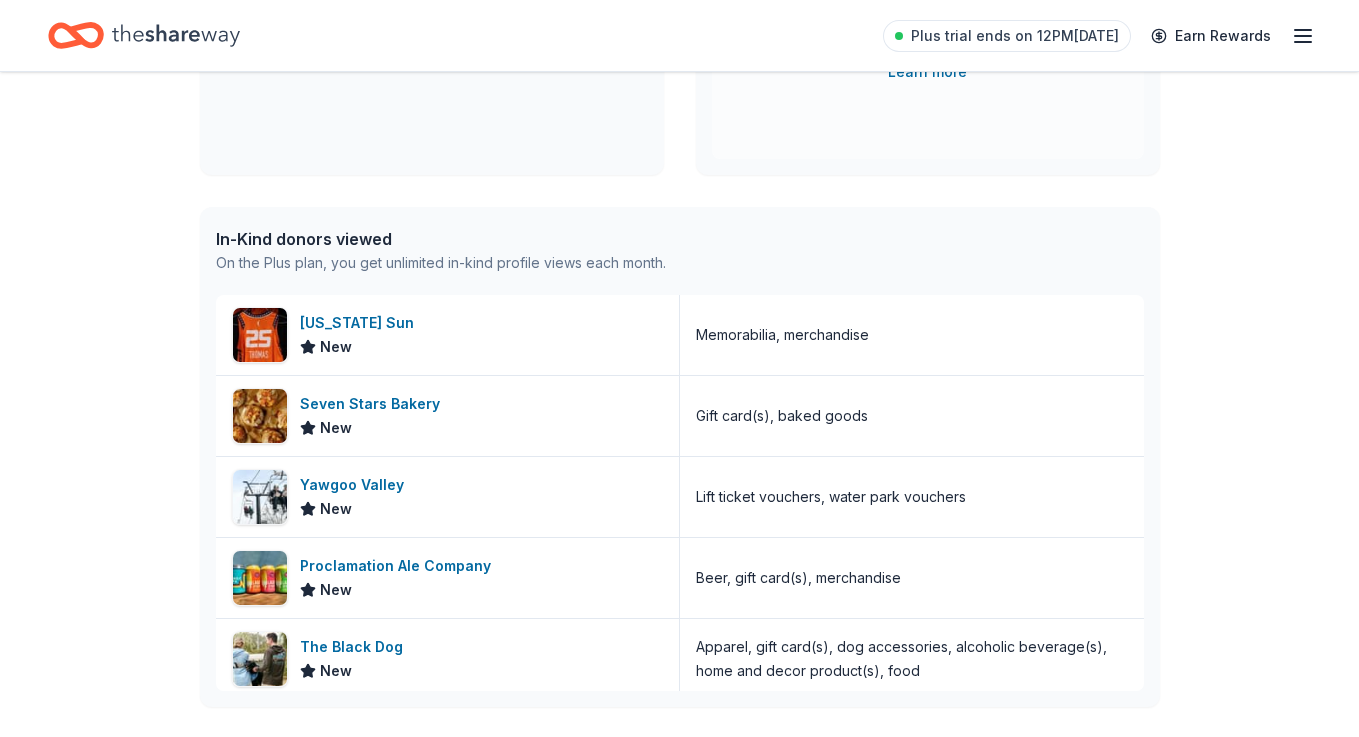 scroll, scrollTop: 454, scrollLeft: 0, axis: vertical 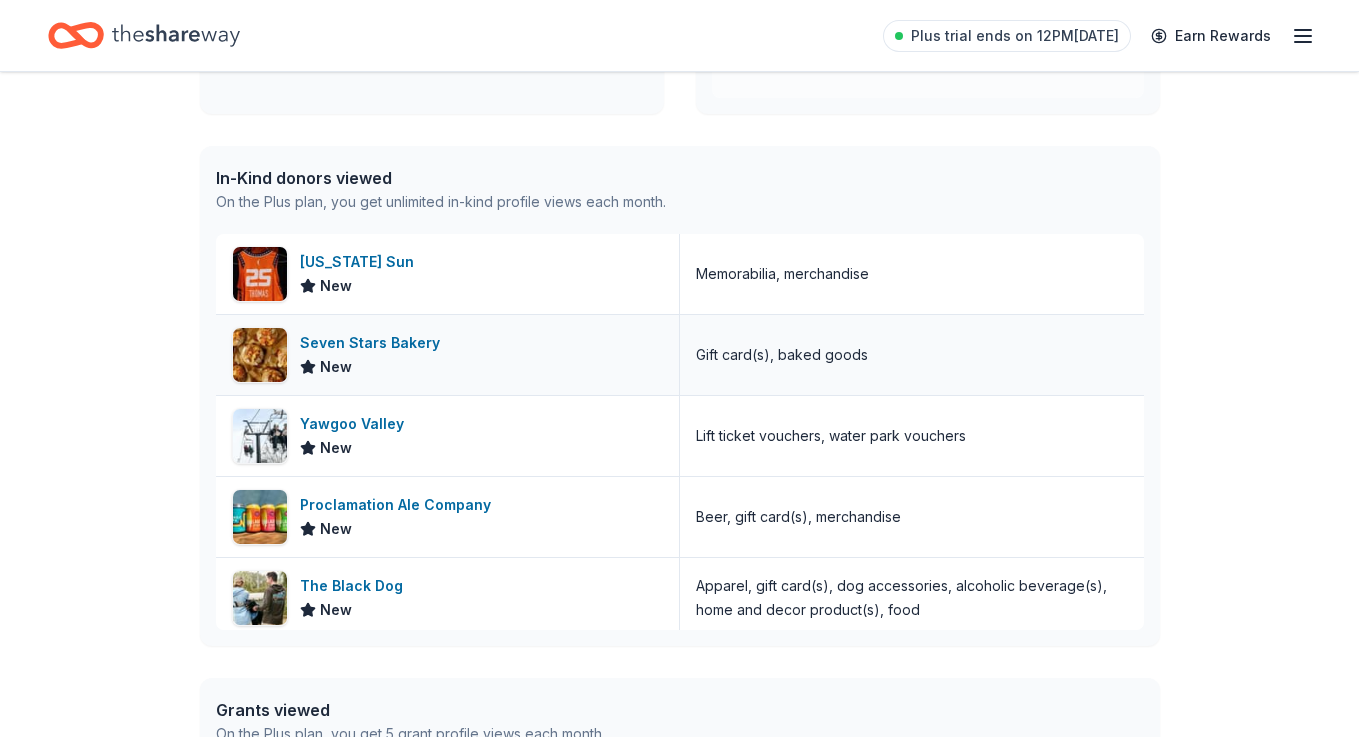 click on "Seven Stars Bakery" at bounding box center [374, 343] 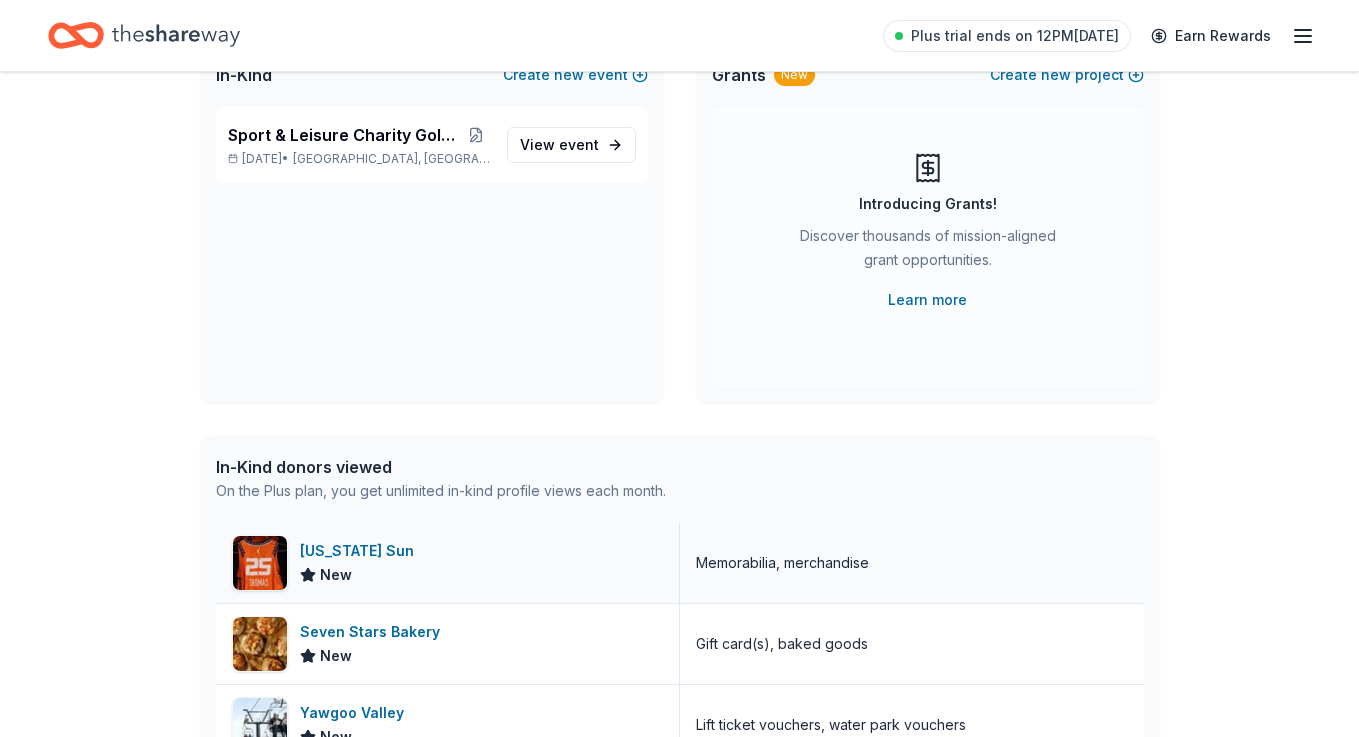 scroll, scrollTop: 0, scrollLeft: 0, axis: both 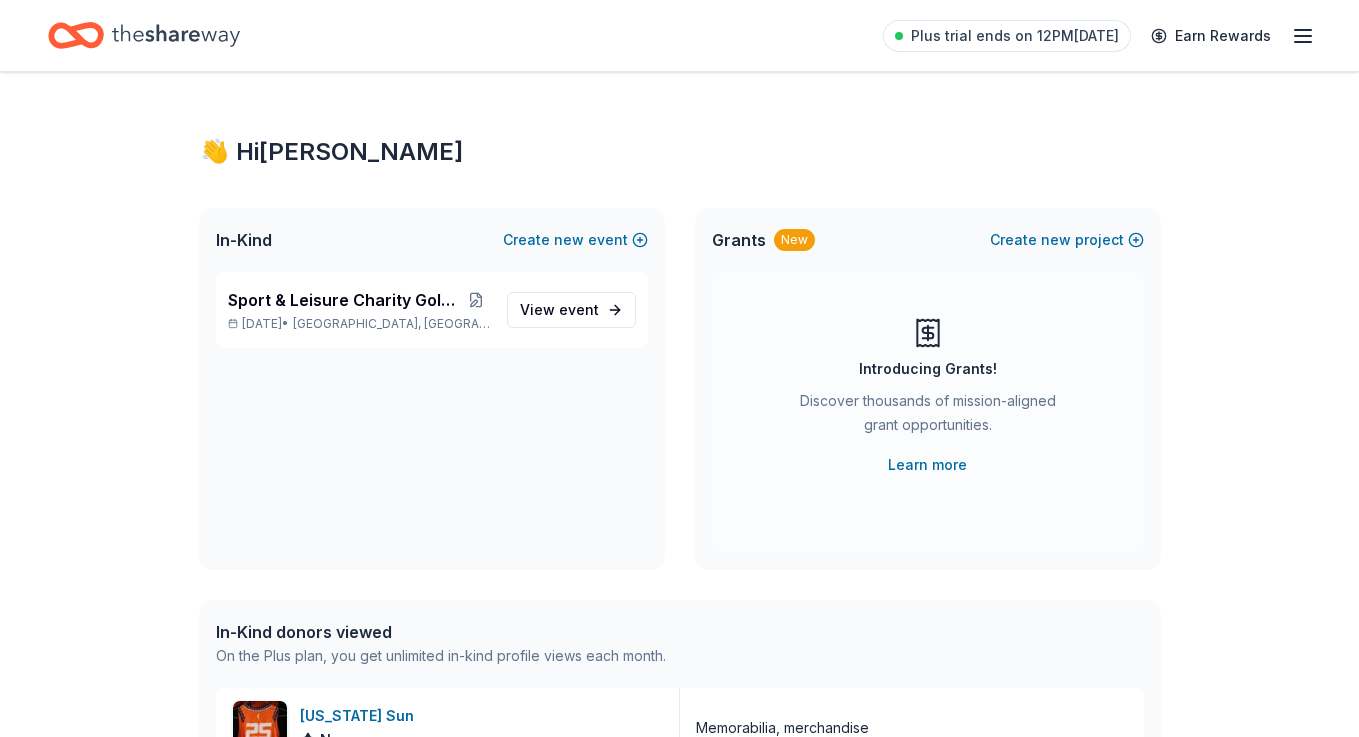 click 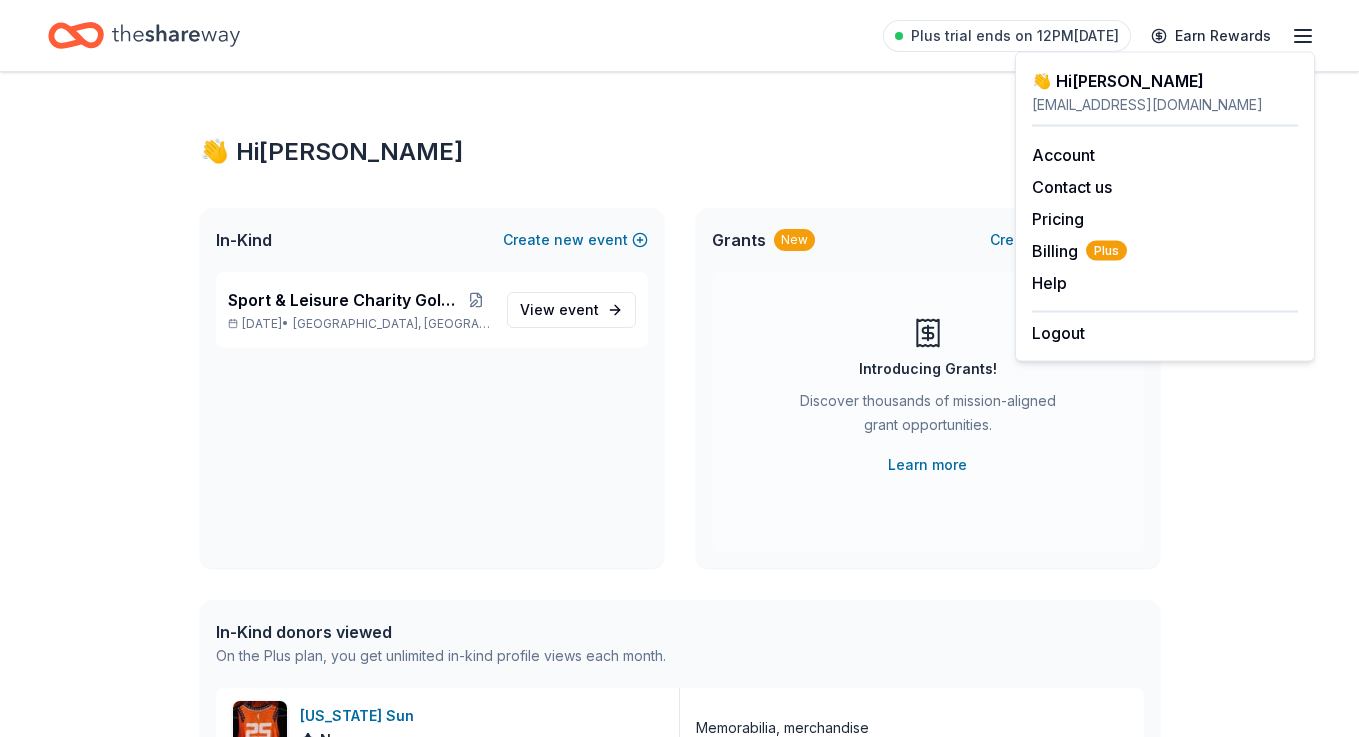 click on "👋 Hi  Jennifer In-Kind Create  new  event   Sport & Leisure Charity Golf Tournament Sep 29, 2025  •  Middletown, RI View   event   Grants New Create  new  project   Introducing Grants! Discover thousands of mission-aligned grant opportunities. Learn more In-Kind donors viewed On the Plus plan, you get unlimited in-kind profile views each month. Connecticut Sun New Memorabilia, merchandise Seven Stars Bakery New Gift card(s), baked goods Yawgoo Valley New Lift ticket vouchers, water park vouchers Proclamation Ale Company New Beer, gift card(s), merchandise The Black Dog New Apparel, gift card(s), dog accessories, alcoholic beverage(s), home and decor product(s), food Grants viewed On the Plus plan, you get 5 grant profile views each month. You have not yet viewed any  grant  profiles this month. Create a new  project   to view  grants ." at bounding box center (680, 770) 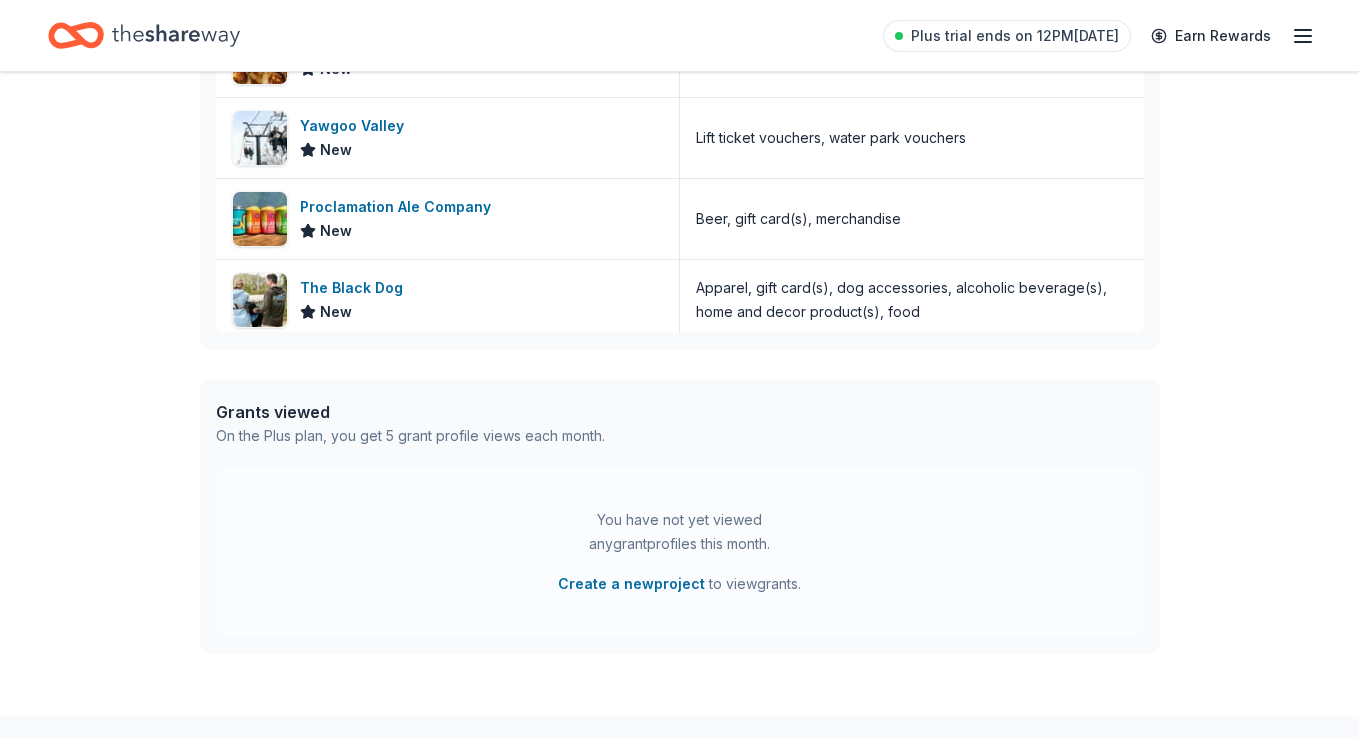 scroll, scrollTop: 875, scrollLeft: 0, axis: vertical 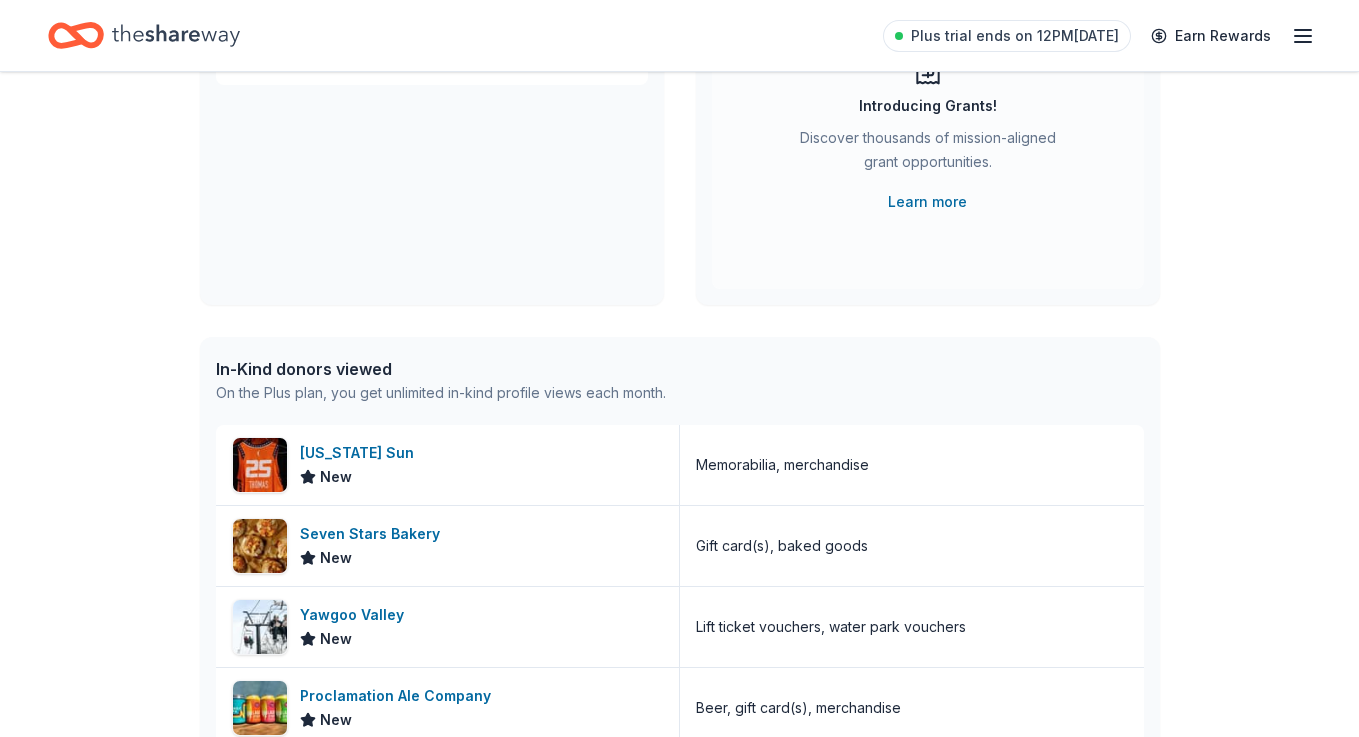 click 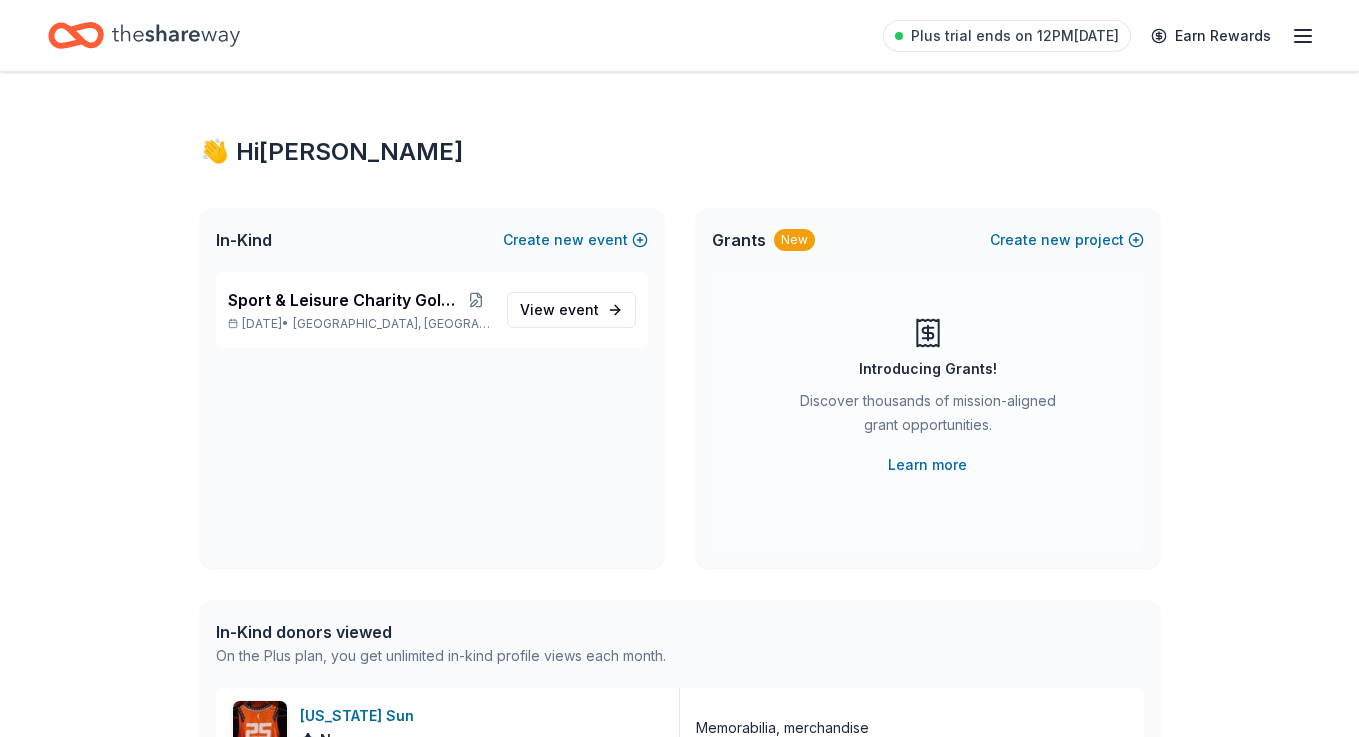 click on "In-Kind" at bounding box center (244, 240) 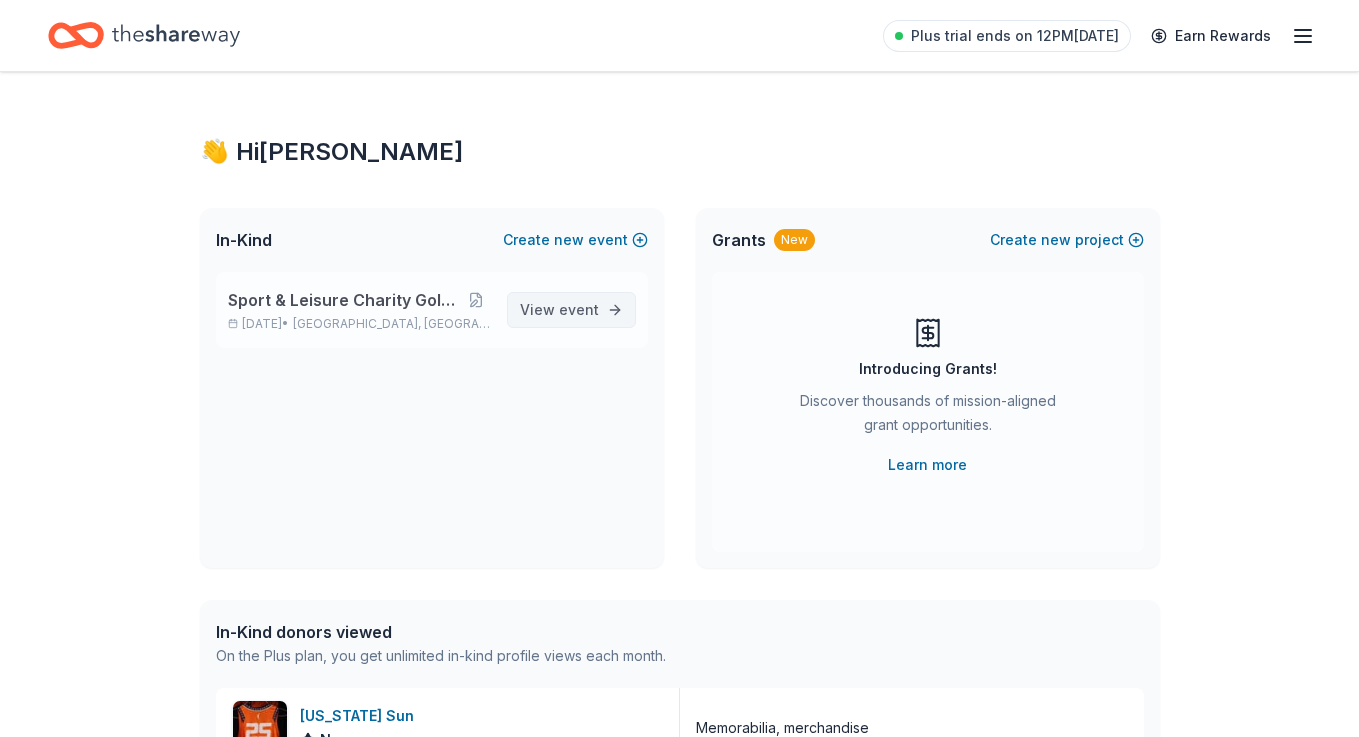 click on "View   event" at bounding box center (559, 310) 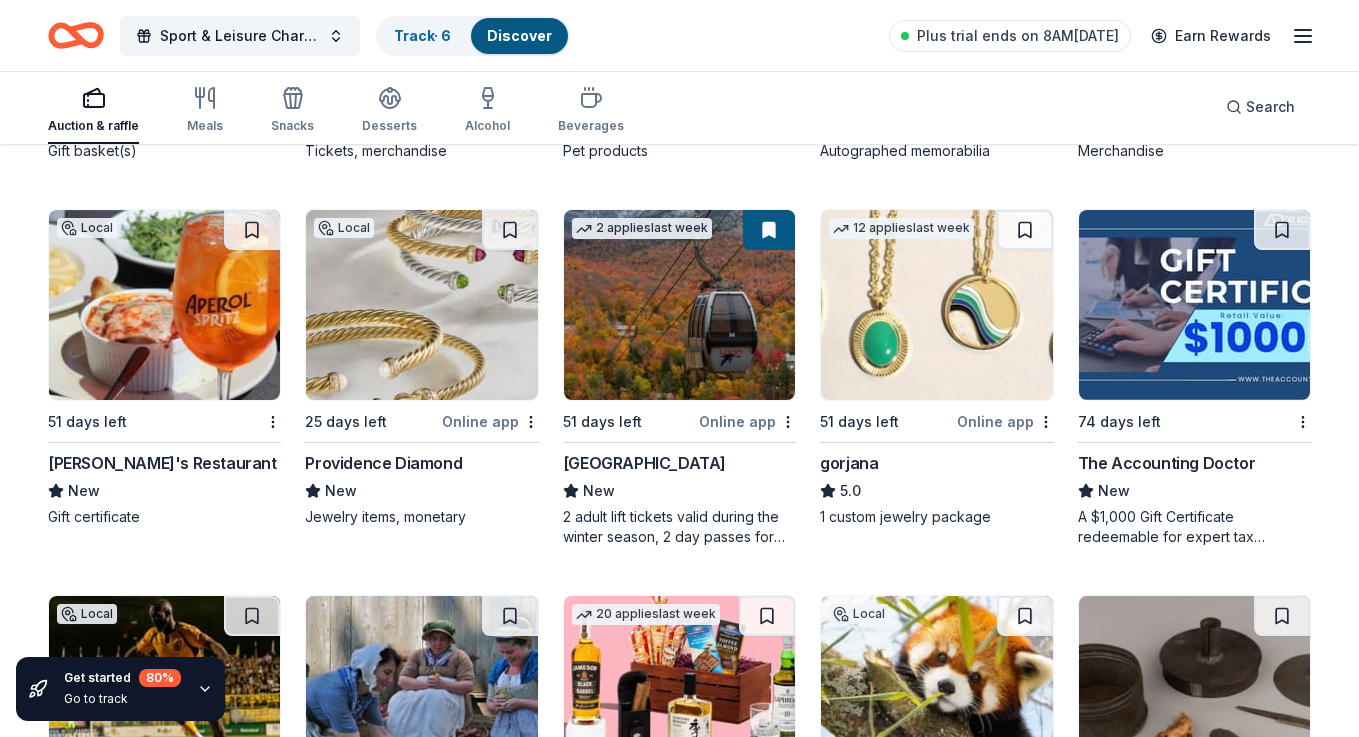 scroll, scrollTop: 2828, scrollLeft: 0, axis: vertical 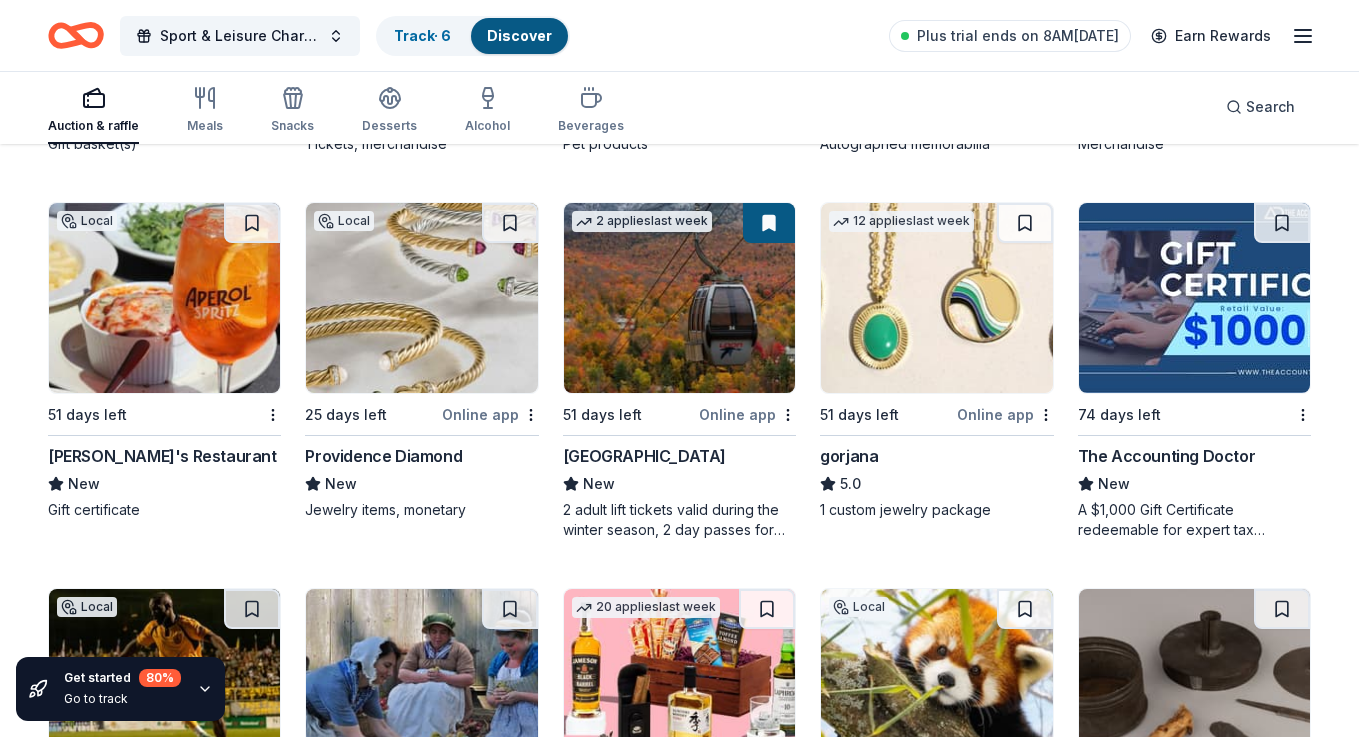 click on "Providence Diamond" at bounding box center [383, 456] 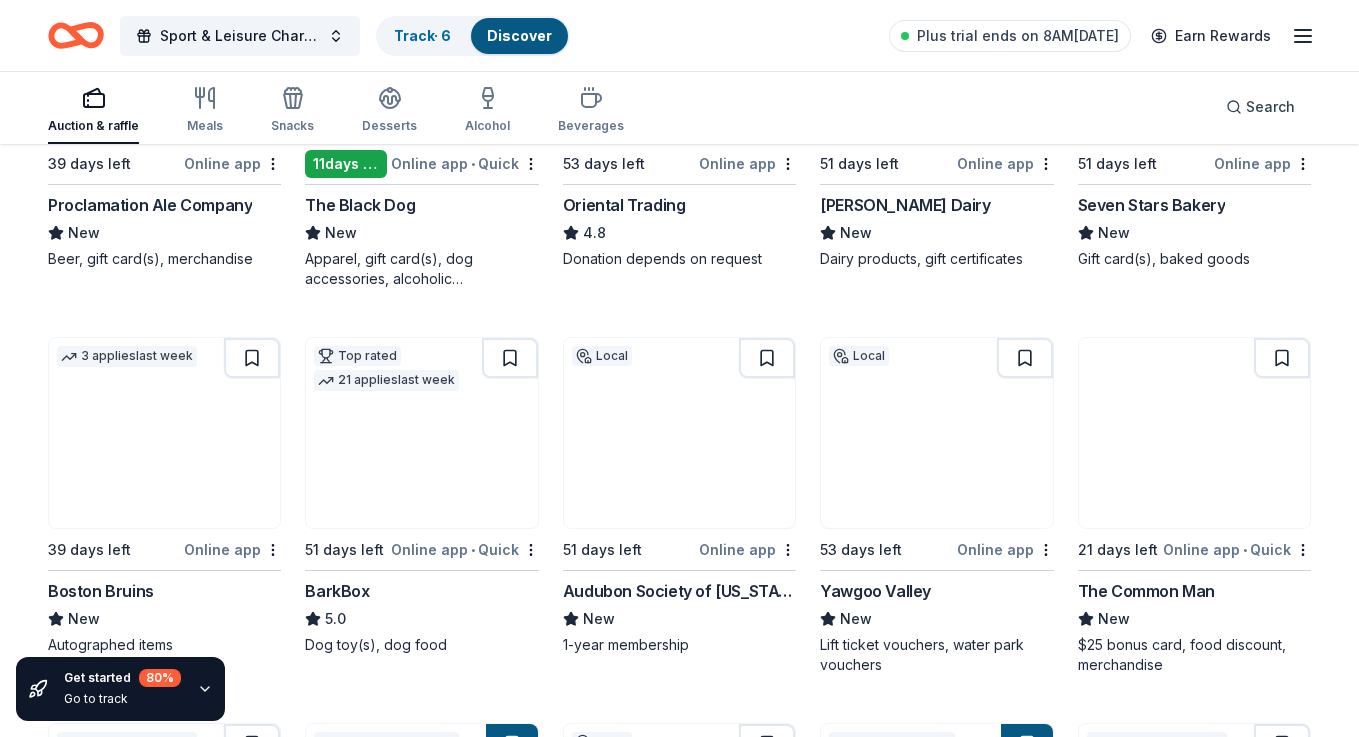 scroll, scrollTop: 0, scrollLeft: 0, axis: both 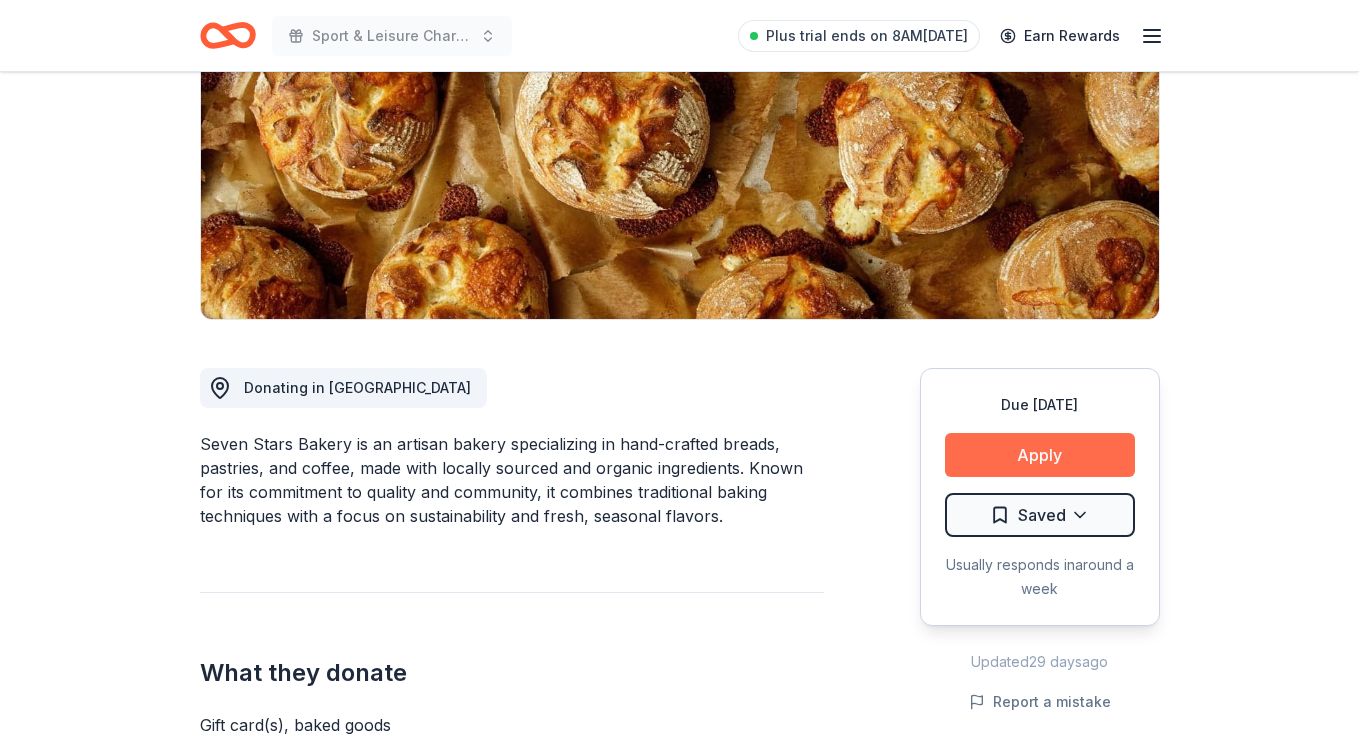 click on "Apply" at bounding box center [1040, 455] 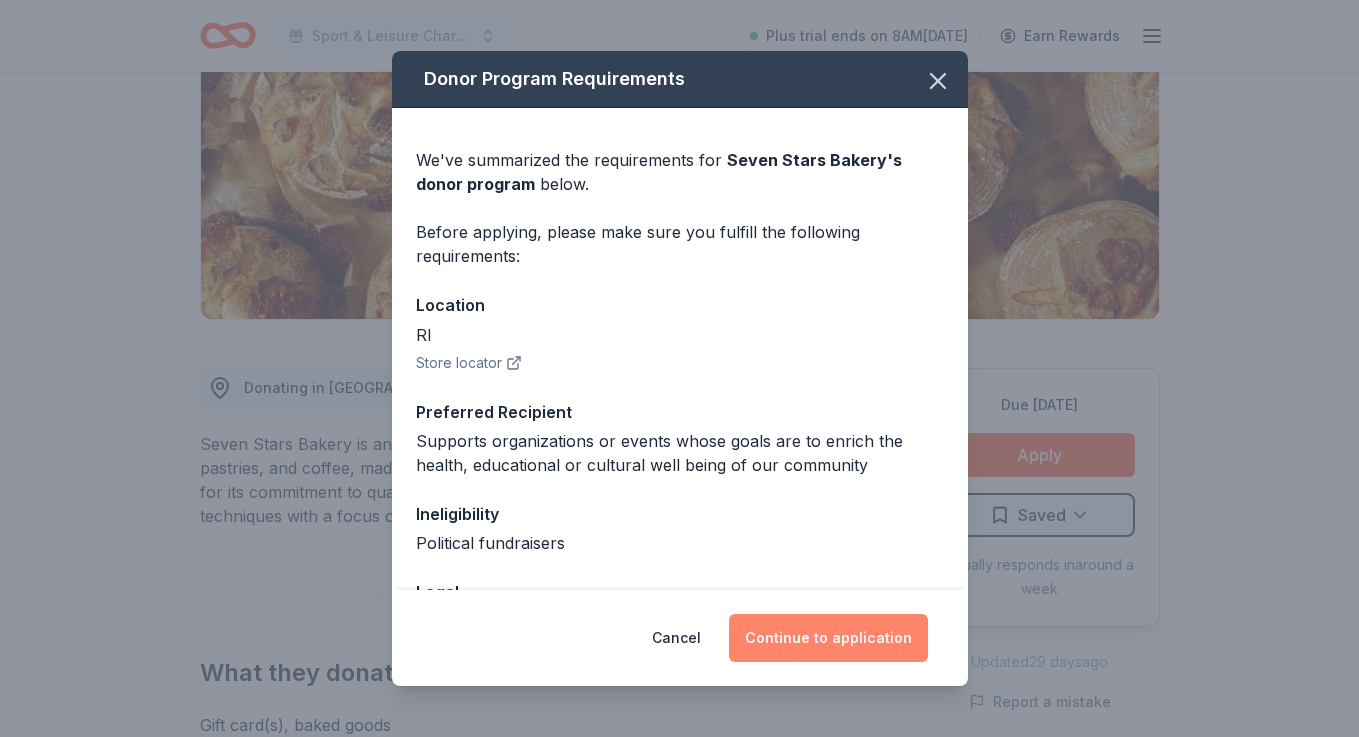 click on "Continue to application" at bounding box center (828, 638) 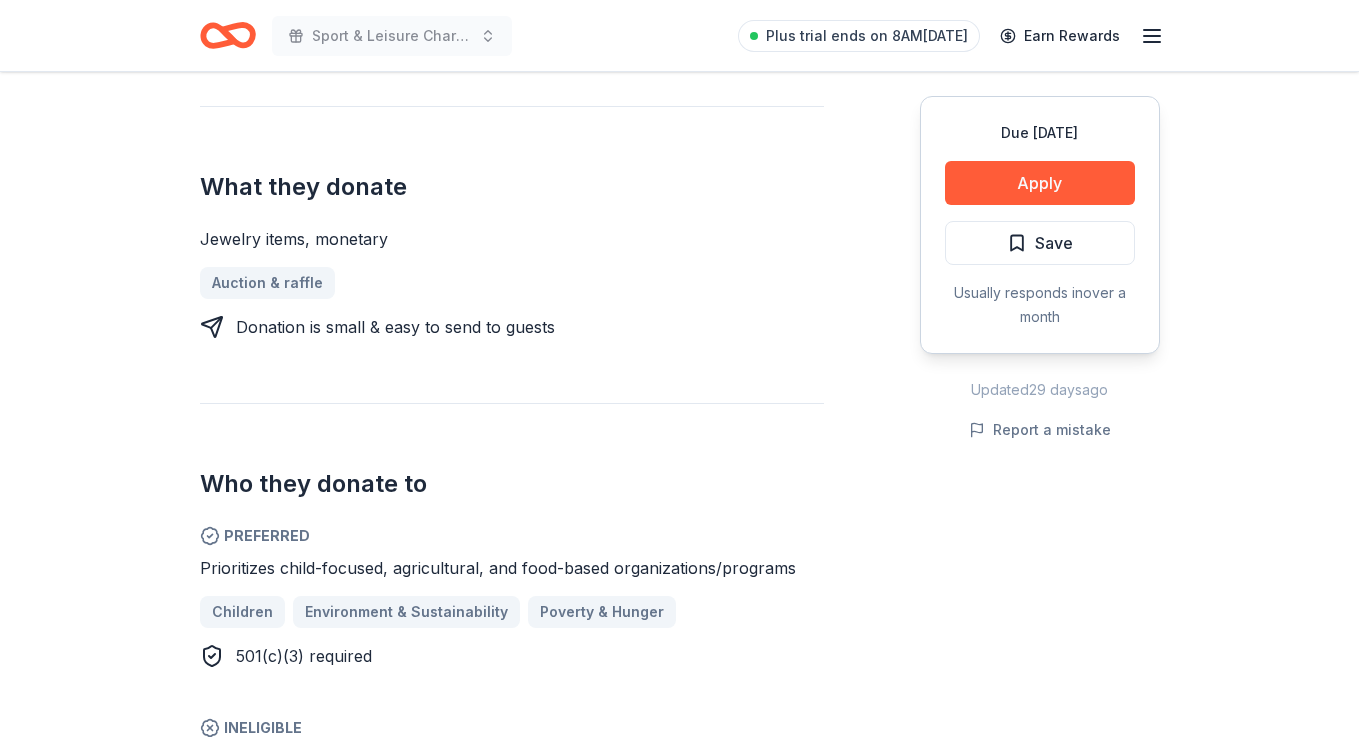scroll, scrollTop: 768, scrollLeft: 0, axis: vertical 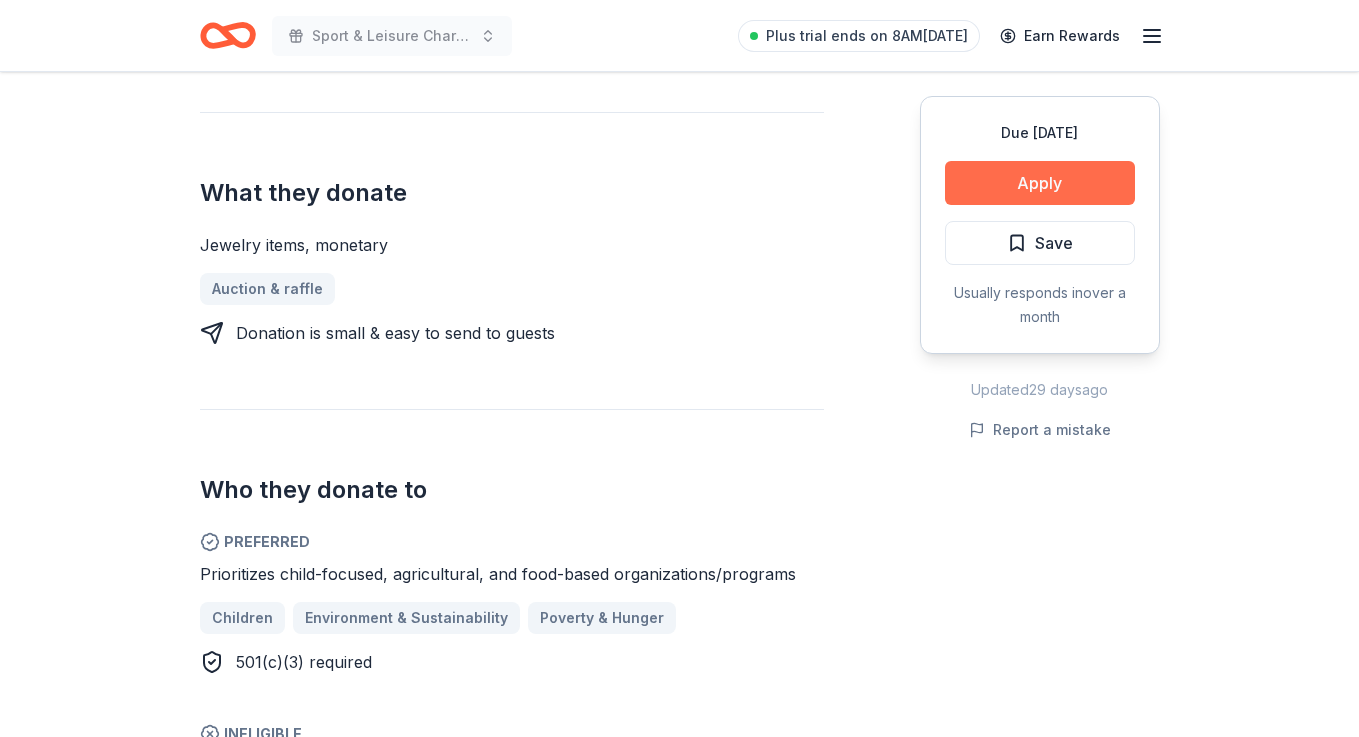 click on "Apply" at bounding box center [1040, 183] 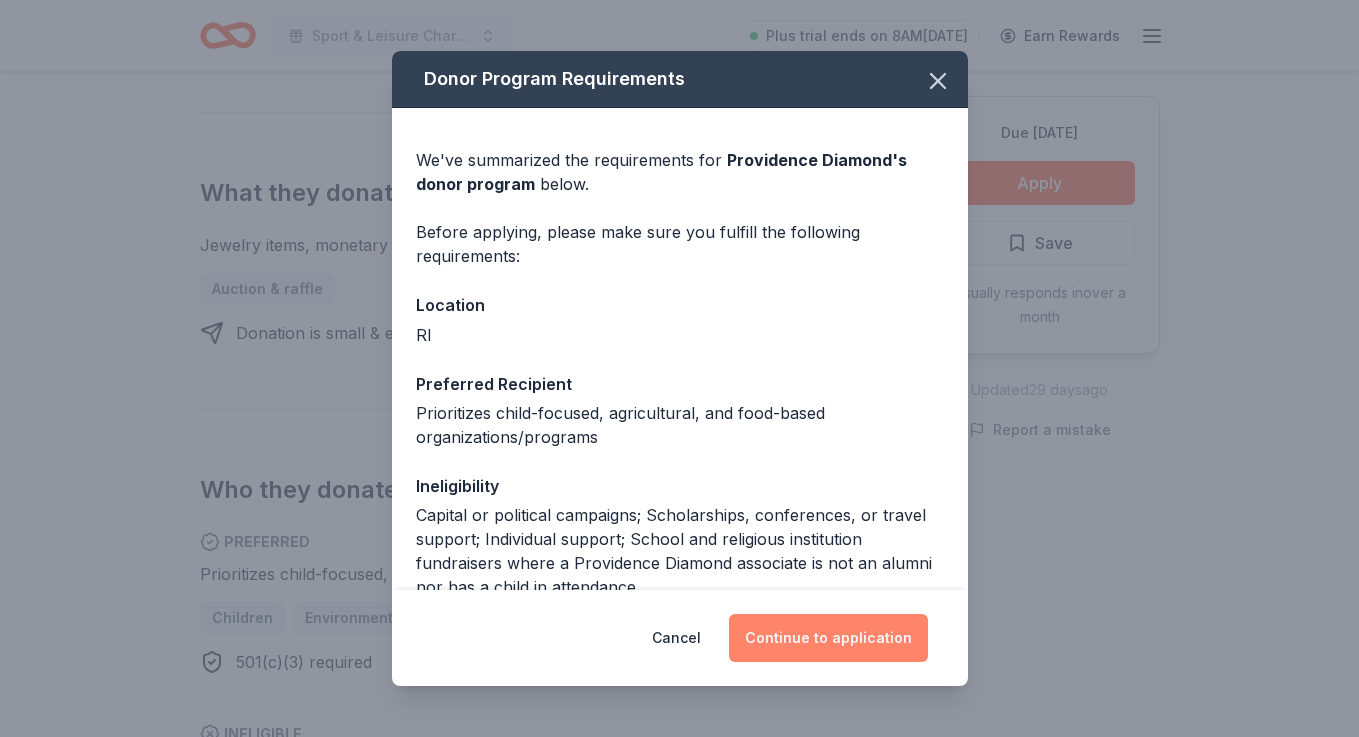 click on "Continue to application" at bounding box center [828, 638] 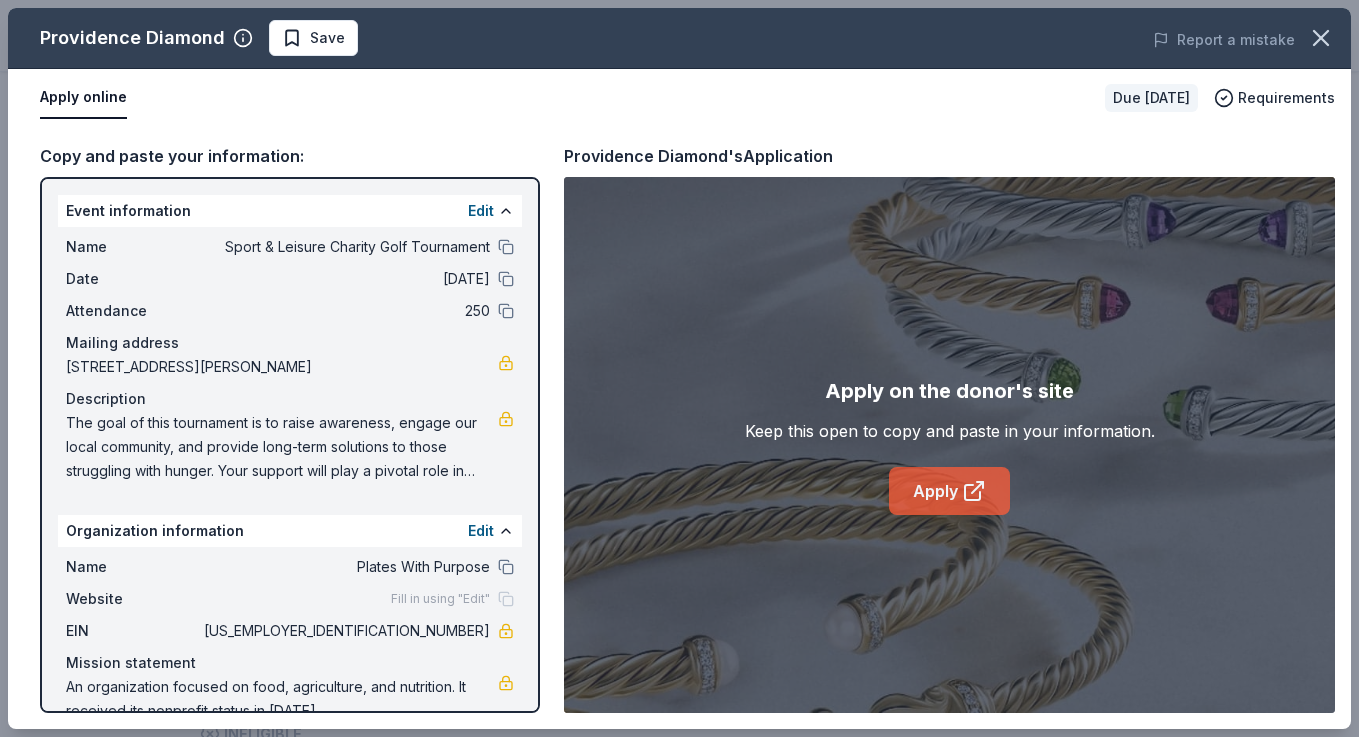 click on "Apply" at bounding box center [949, 491] 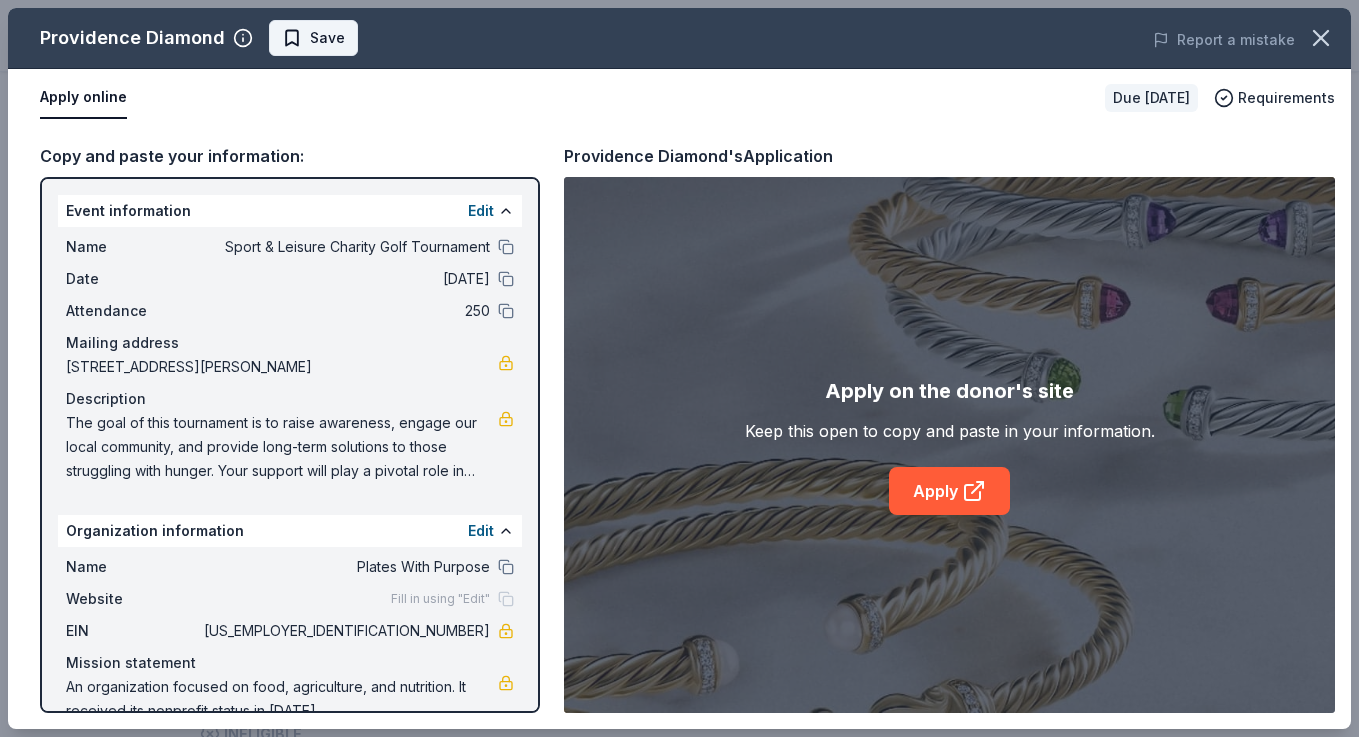 click on "Save" at bounding box center [327, 38] 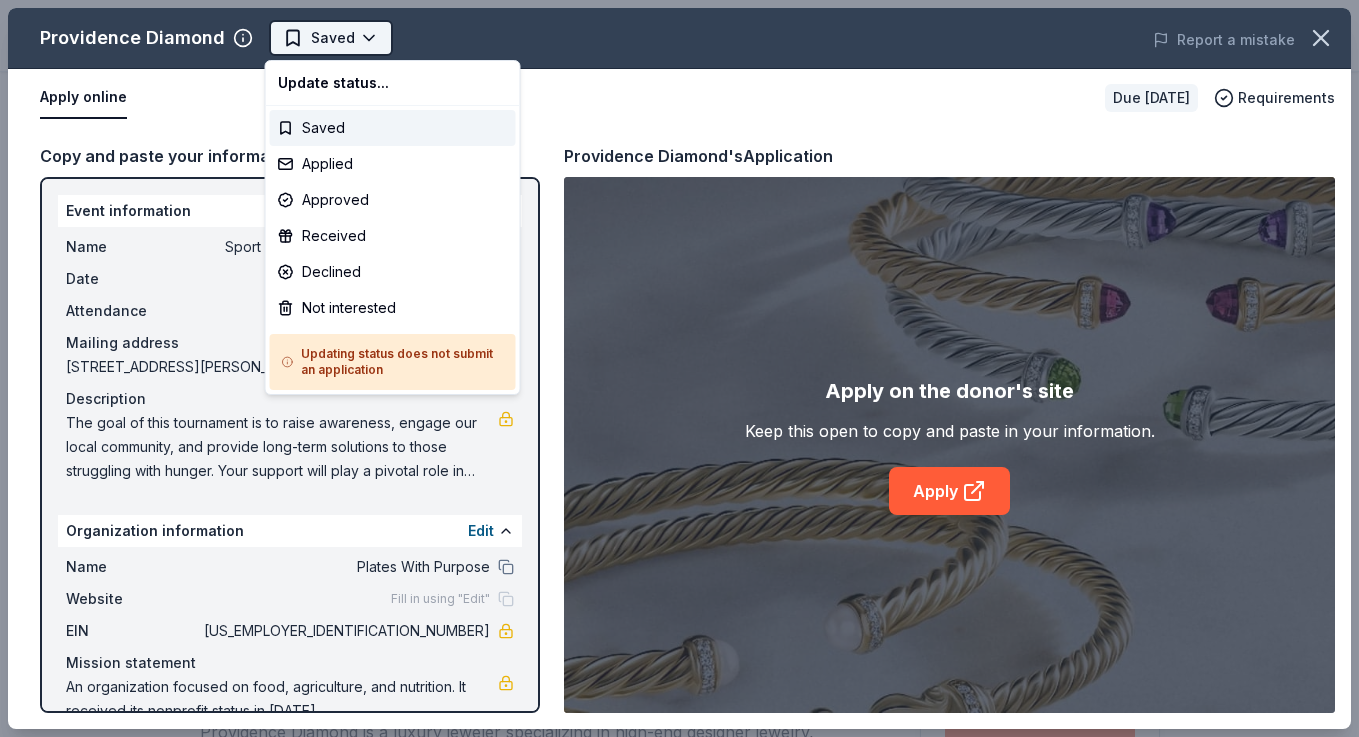 click on "Sport & Leisure Charity Golf Tournament Saved Apply Due [DATE] Share Providence Diamond New Share Donating in RI Providence Diamond is a luxury jeweler specializing in high-end designer jewelry, engagement rings, and timepieces, offering an exclusive selection from renowned brands. With a focus on craftsmanship and personalized service, they provide a curated experience for discerning customers. What they donate Jewelry items, monetary Auction & raffle Donation is small & easy to send to guests Who they donate to  Preferred Prioritizes child-focused, agricultural, and food-based organizations/programs Children Environment & Sustainability Poverty & Hunger 501(c)(3) required  Ineligible Capital or political campaigns; Scholarships, conferences, or travel support; Individual support; School and religious institution fundraisers where a Providence Diamond associate is not an alumni nor has a child in attendance For profit Political Religious Schools Individuals Upgrade to Pro Due [DATE] Apply Saved  ago" at bounding box center [679, 368] 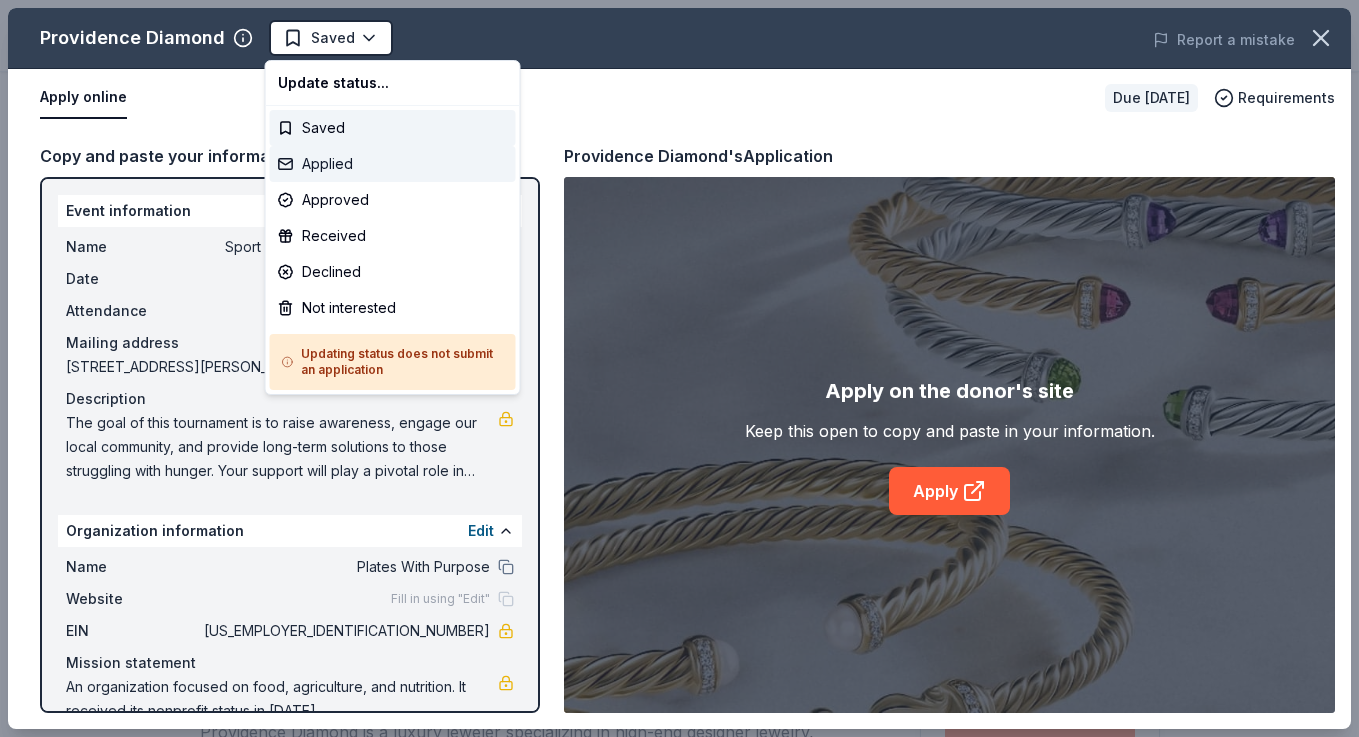 click on "Applied" at bounding box center [393, 164] 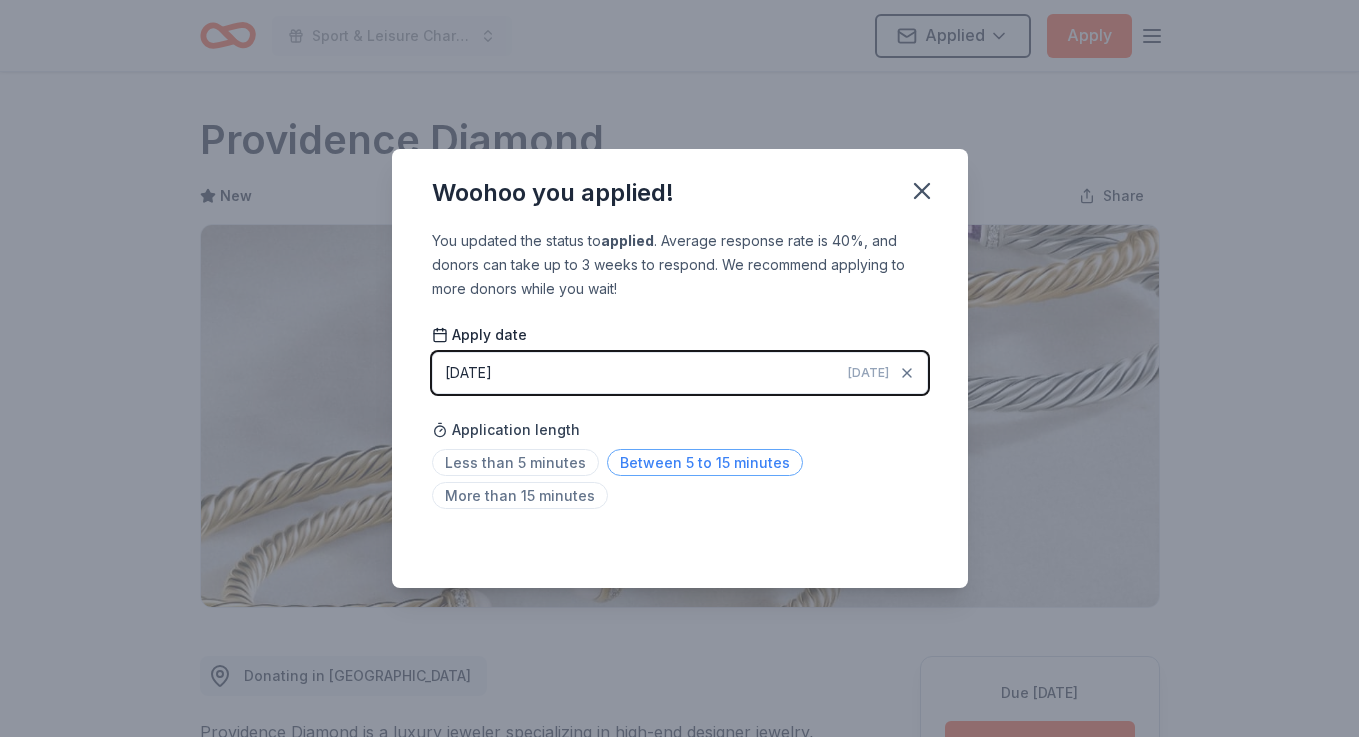 click on "Between 5 to 15 minutes" at bounding box center (705, 462) 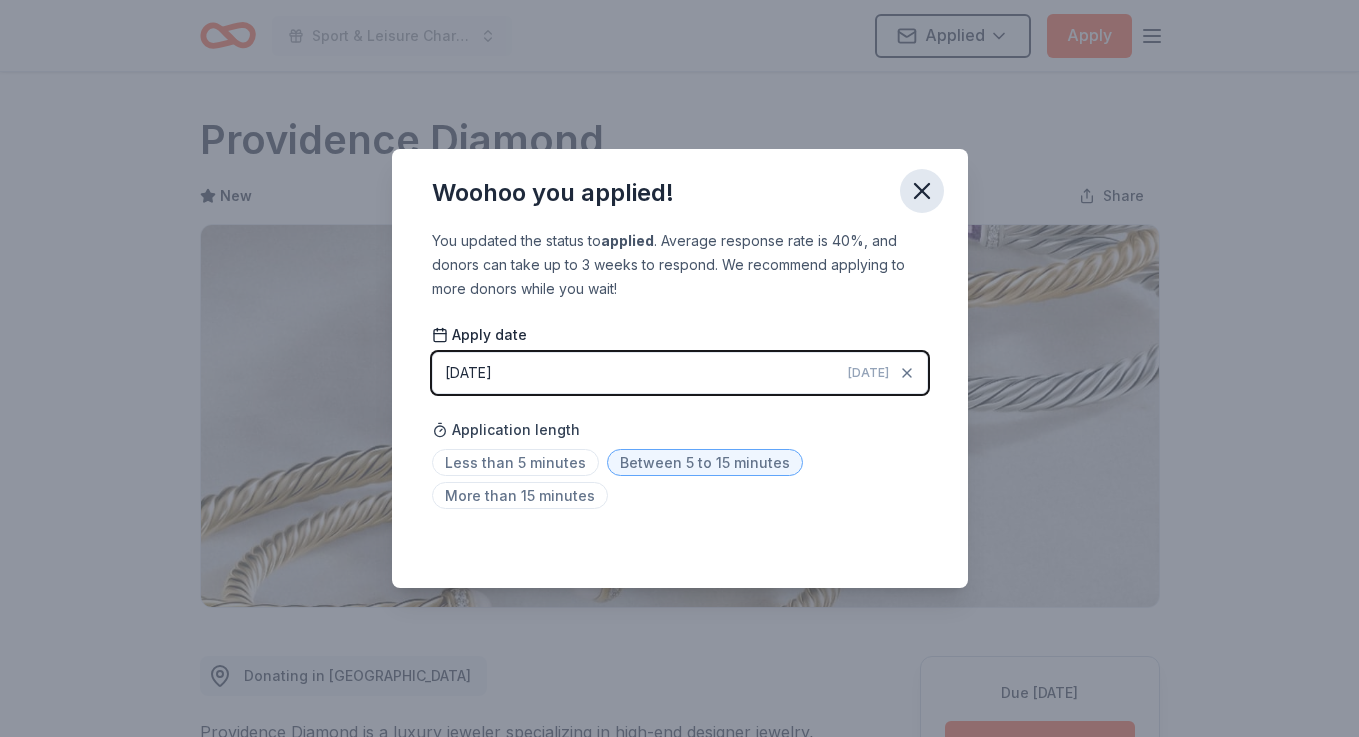 click 